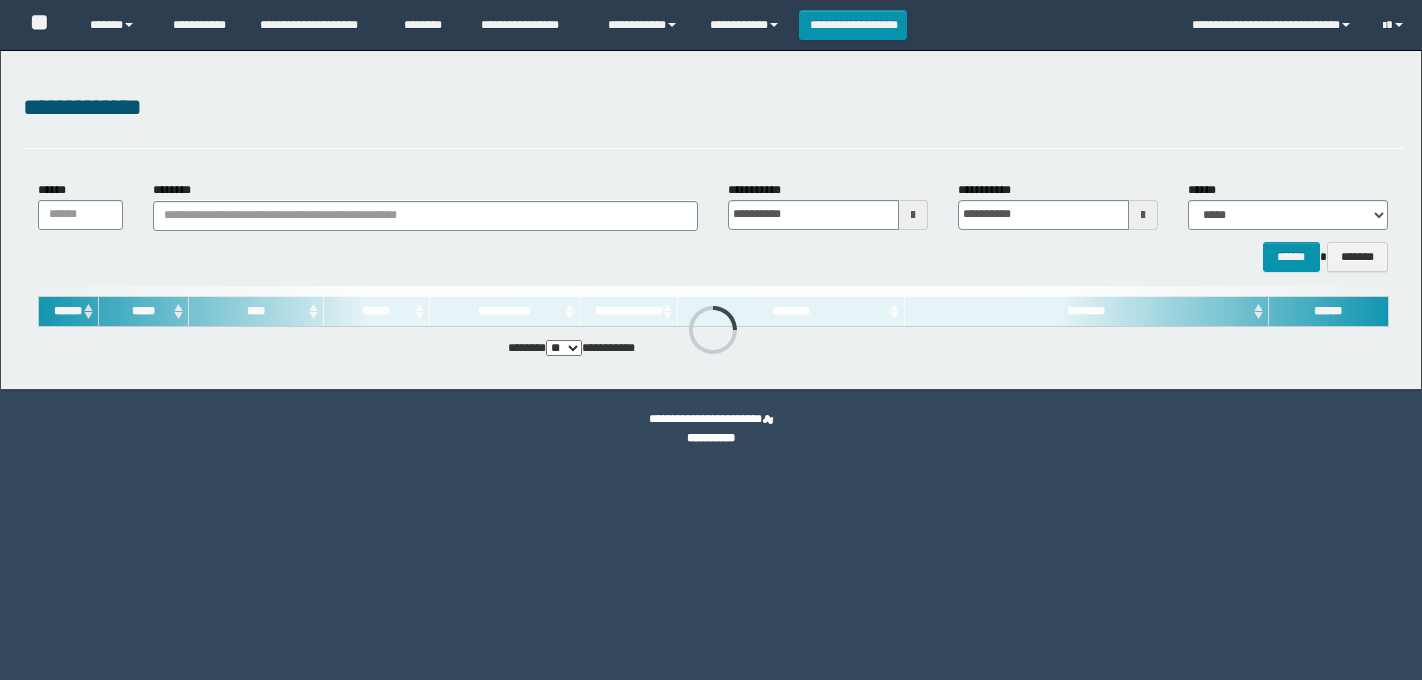 scroll, scrollTop: 0, scrollLeft: 0, axis: both 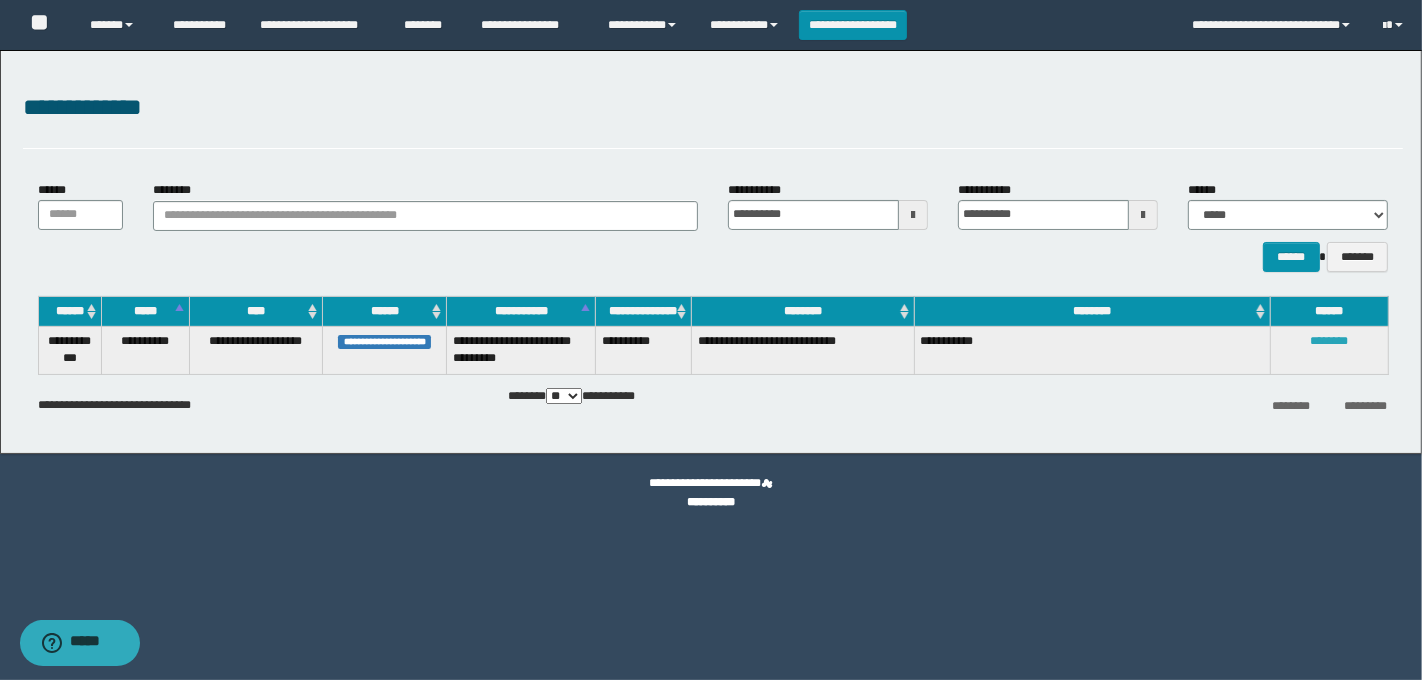 click on "********" at bounding box center (1329, 341) 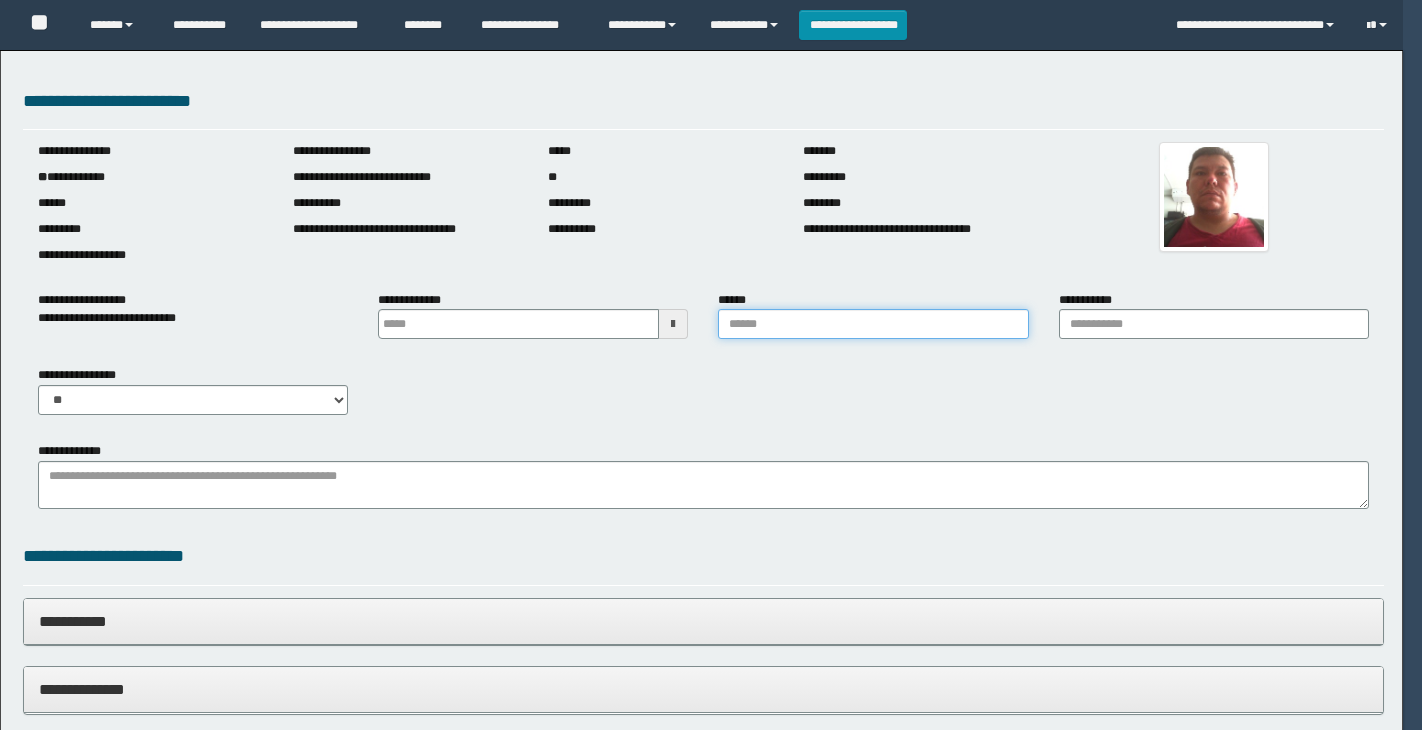 click on "******" at bounding box center (873, 324) 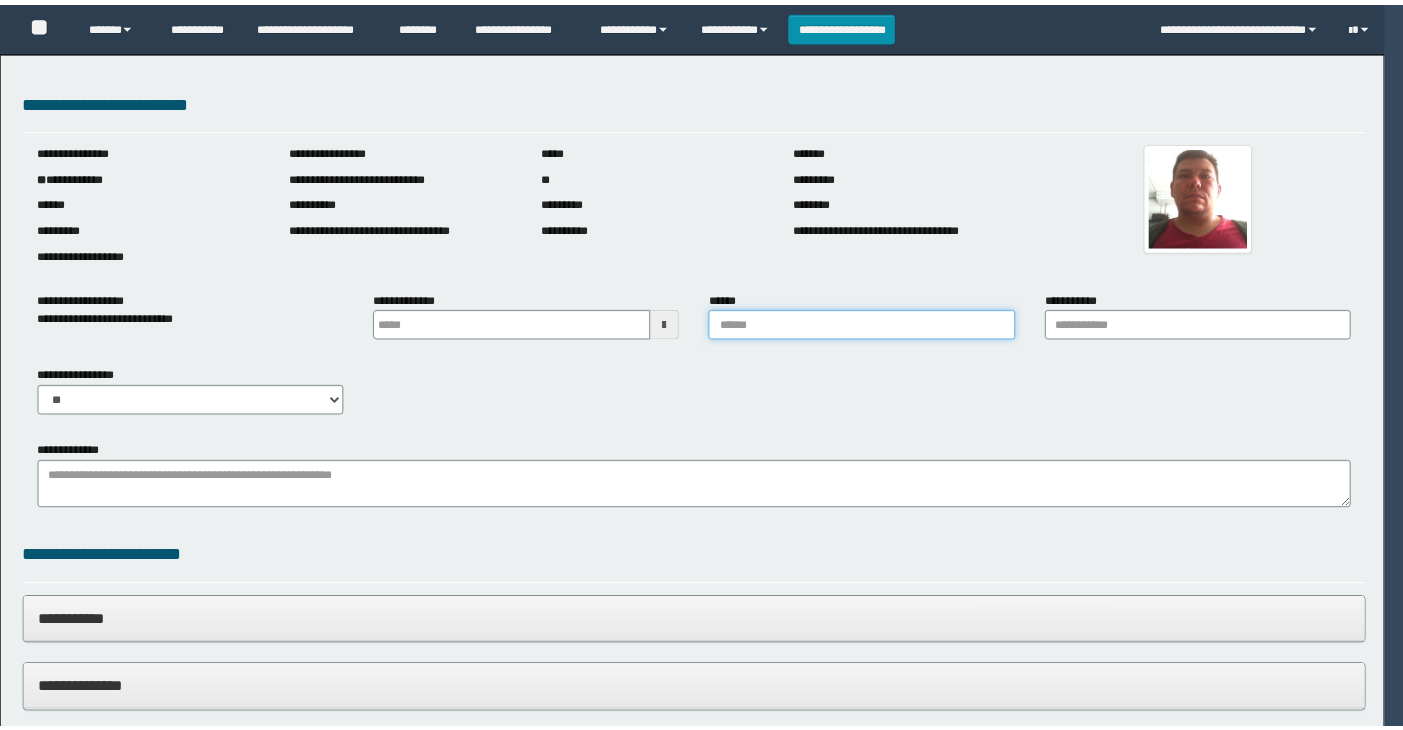 scroll, scrollTop: 0, scrollLeft: 0, axis: both 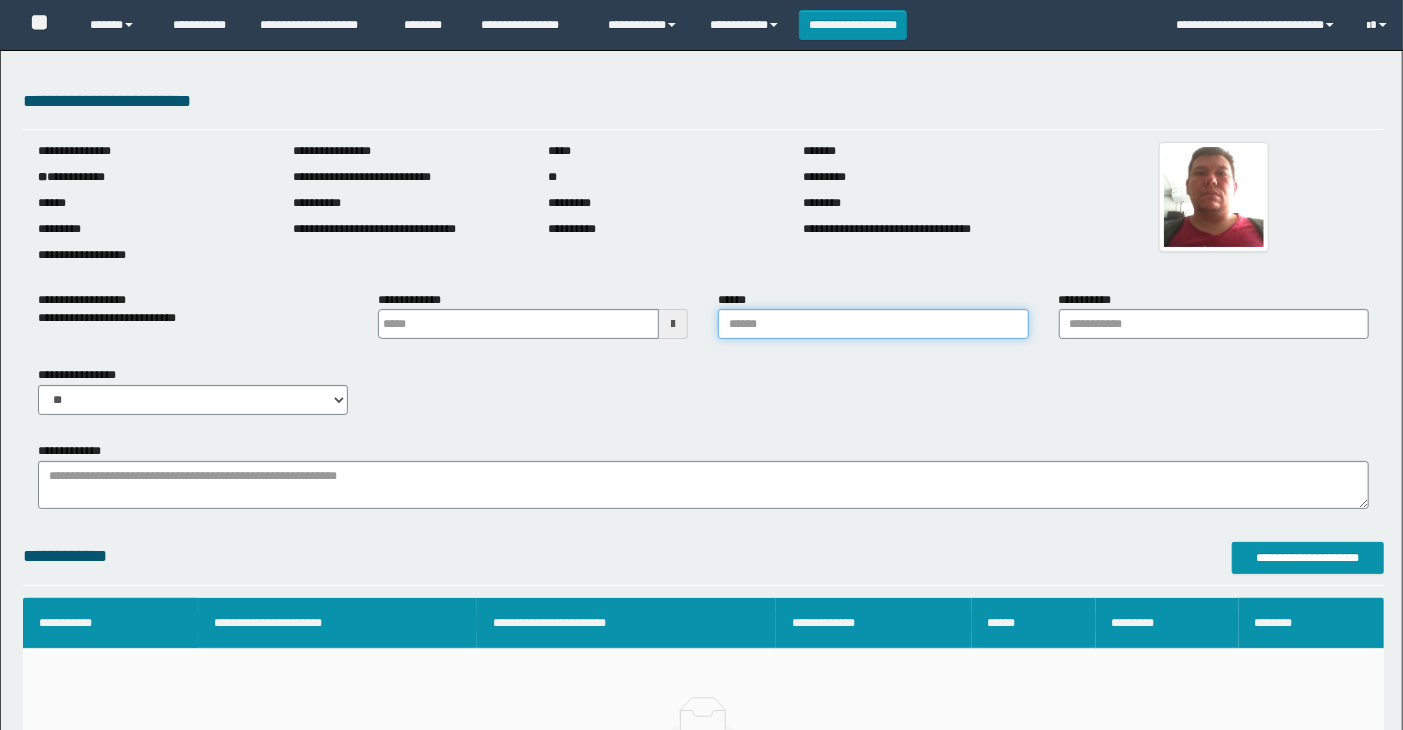 type on "**********" 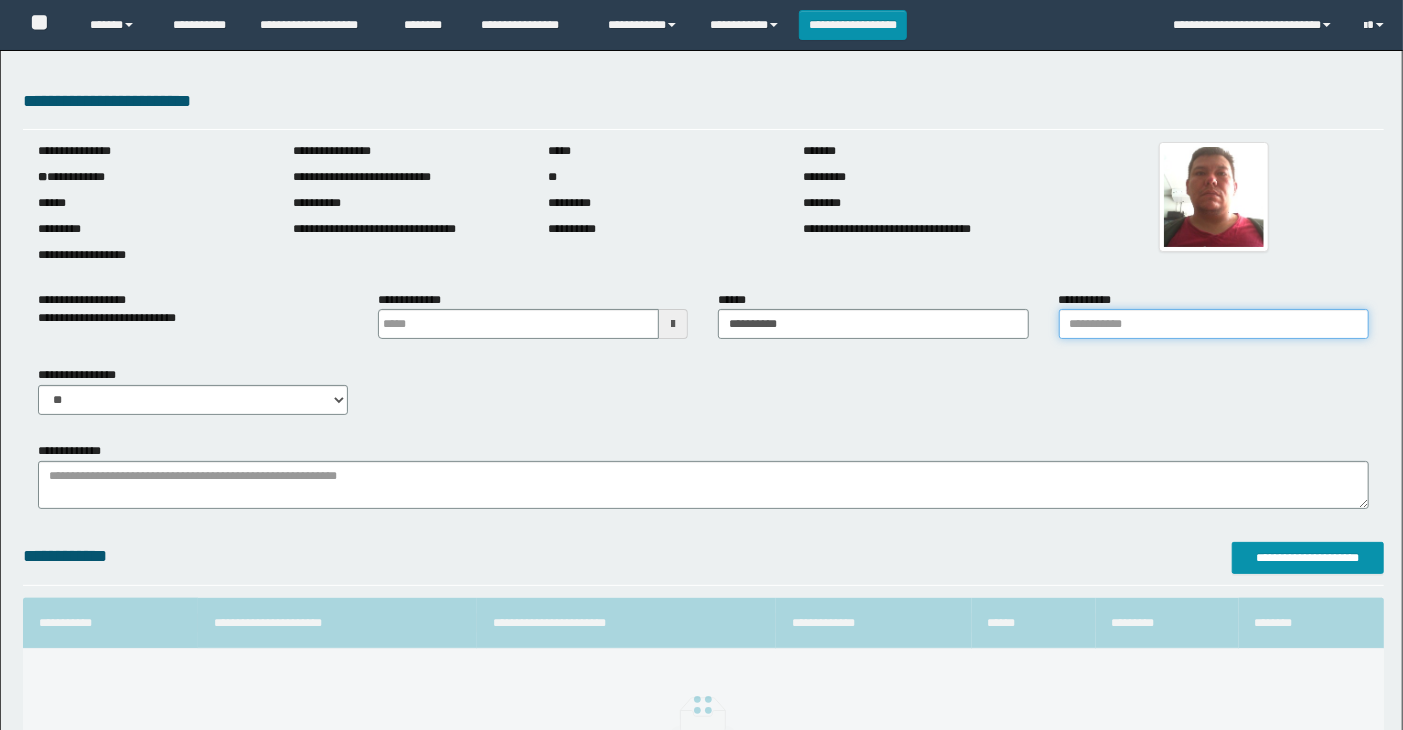 drag, startPoint x: 1168, startPoint y: 328, endPoint x: 1177, endPoint y: 334, distance: 10.816654 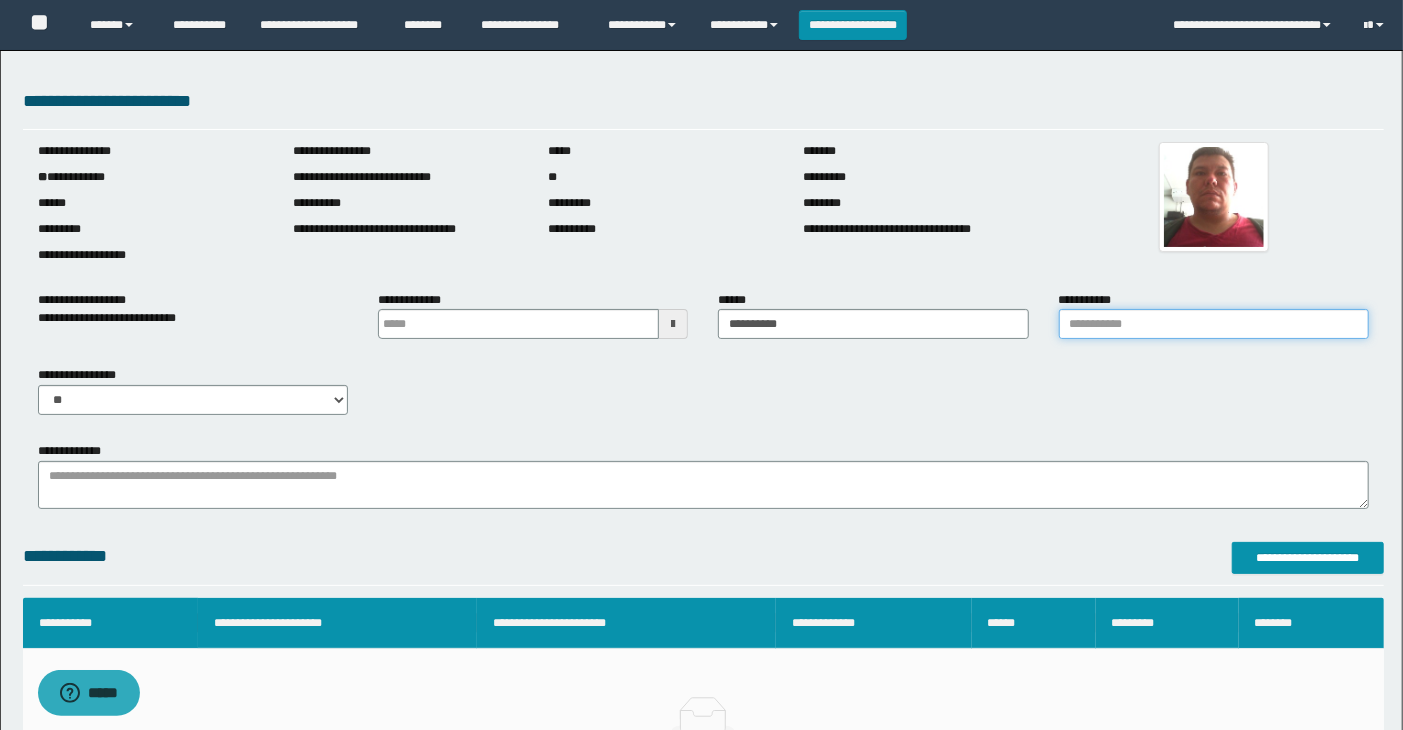 type on "**********" 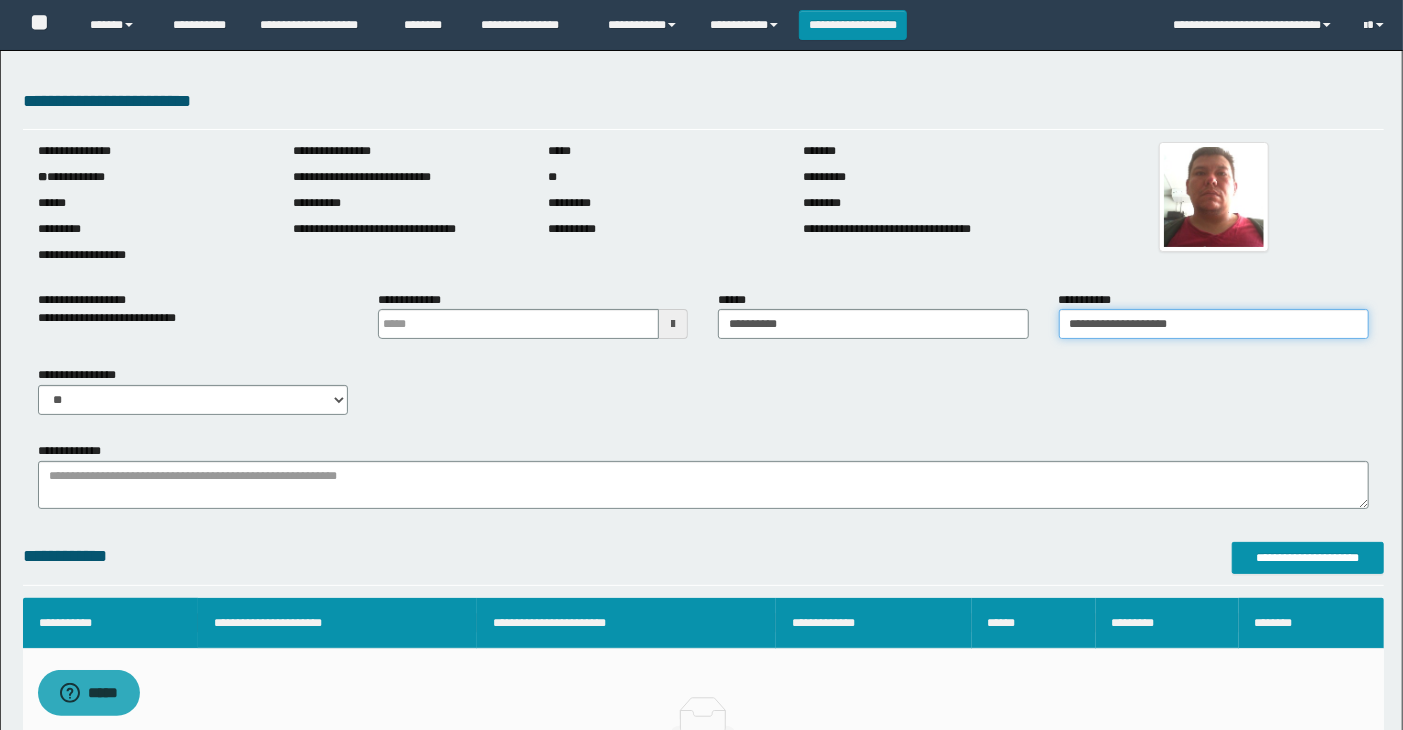 scroll, scrollTop: 0, scrollLeft: 0, axis: both 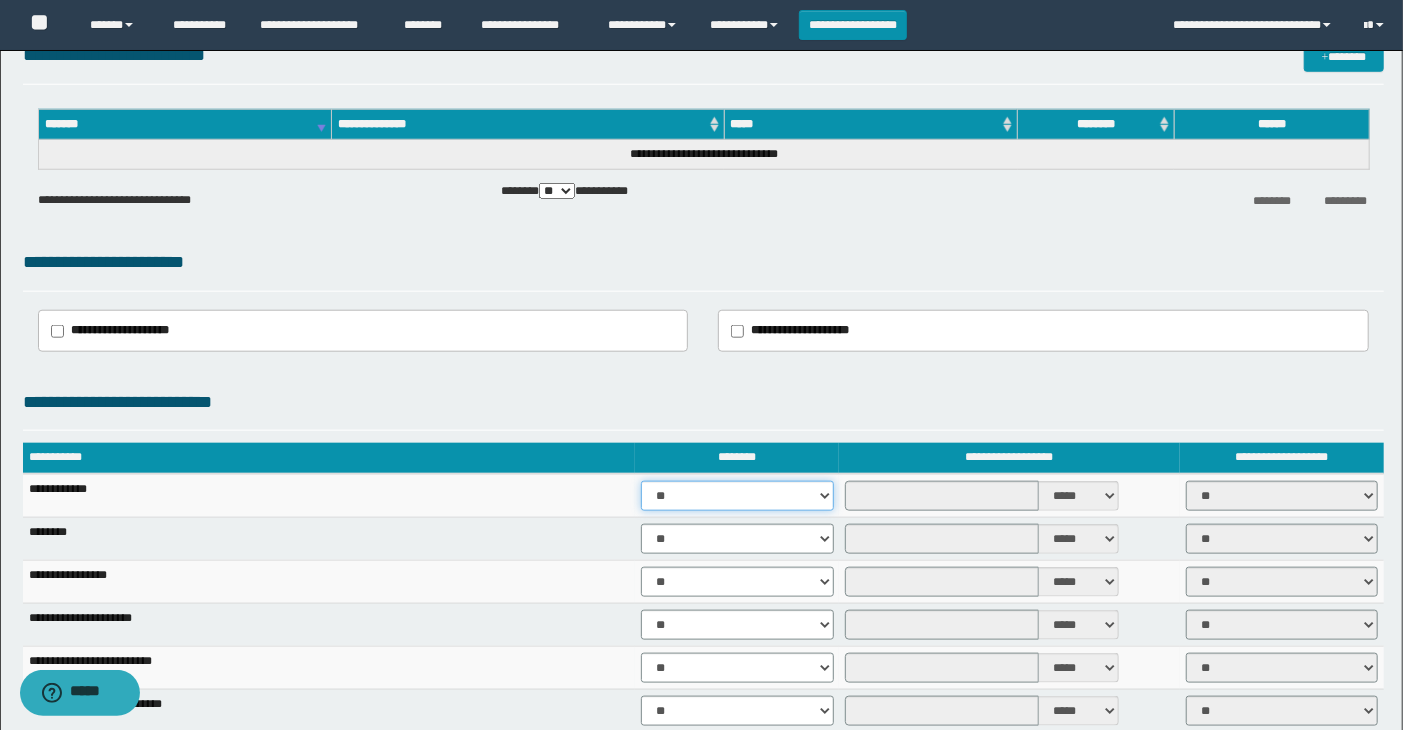 click on "**
**" at bounding box center (737, 496) 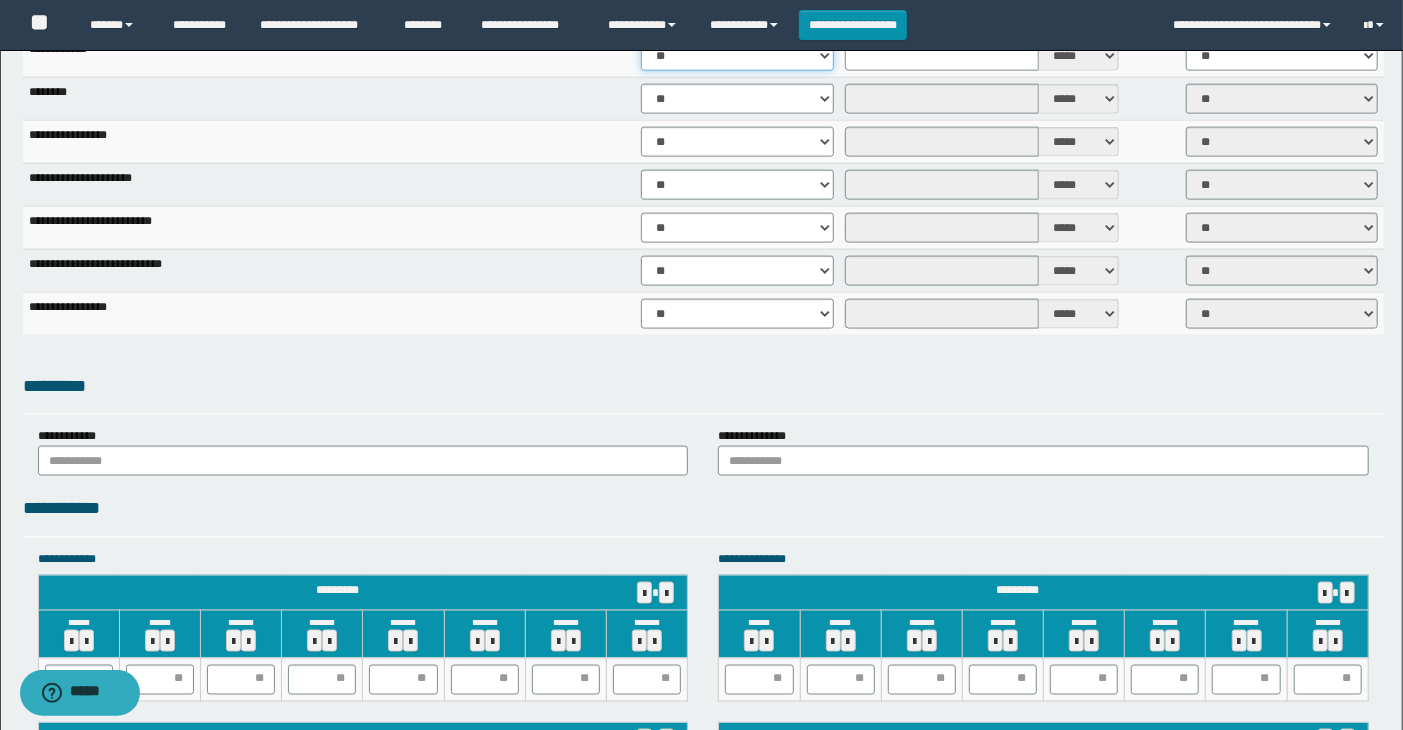 scroll, scrollTop: 1444, scrollLeft: 0, axis: vertical 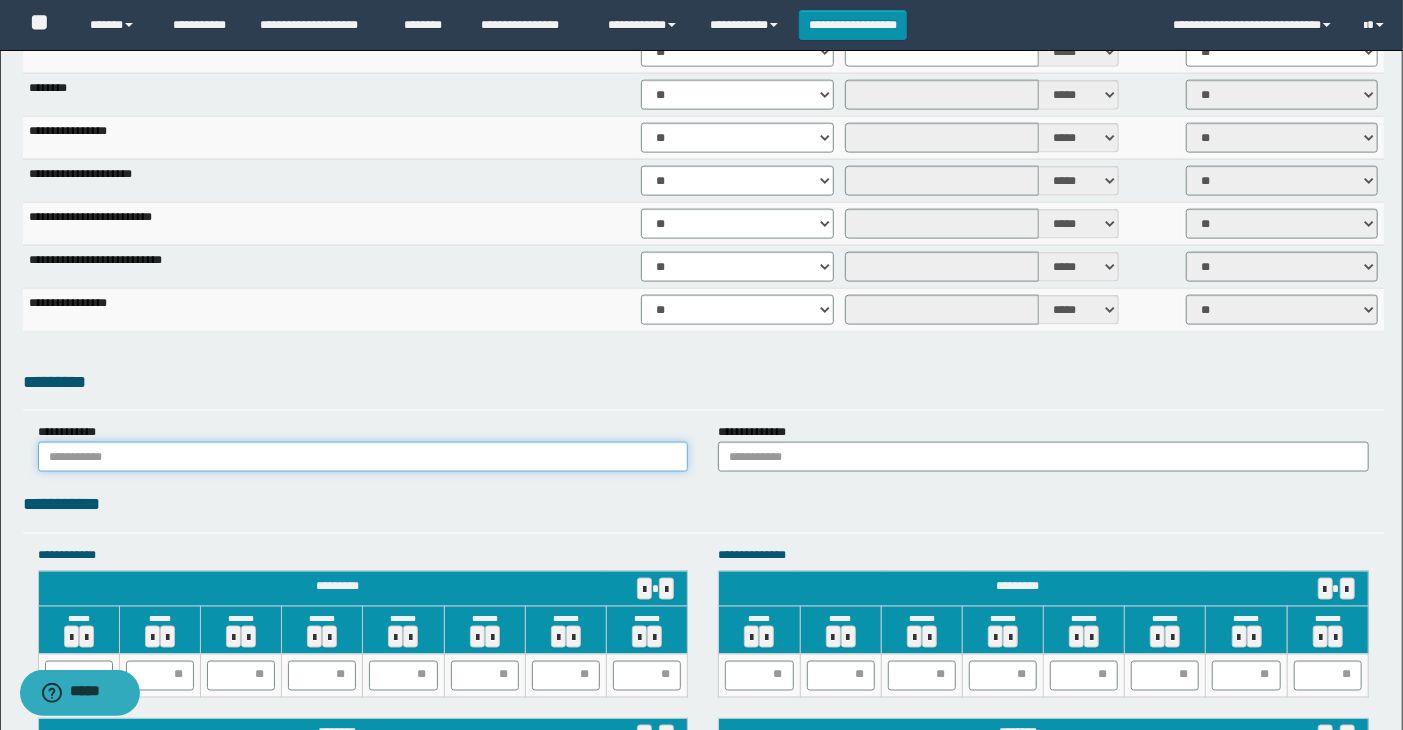drag, startPoint x: 170, startPoint y: 456, endPoint x: 194, endPoint y: 466, distance: 26 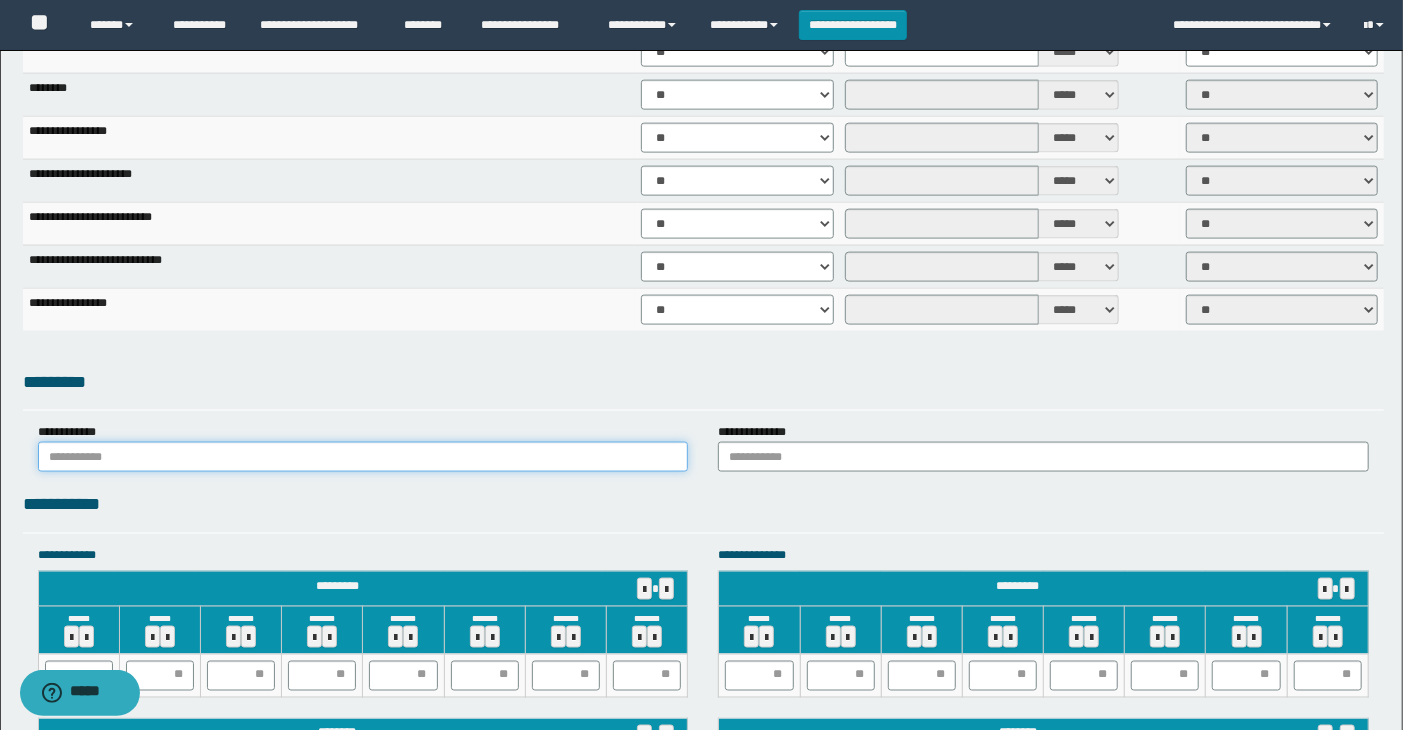 click at bounding box center [363, 457] 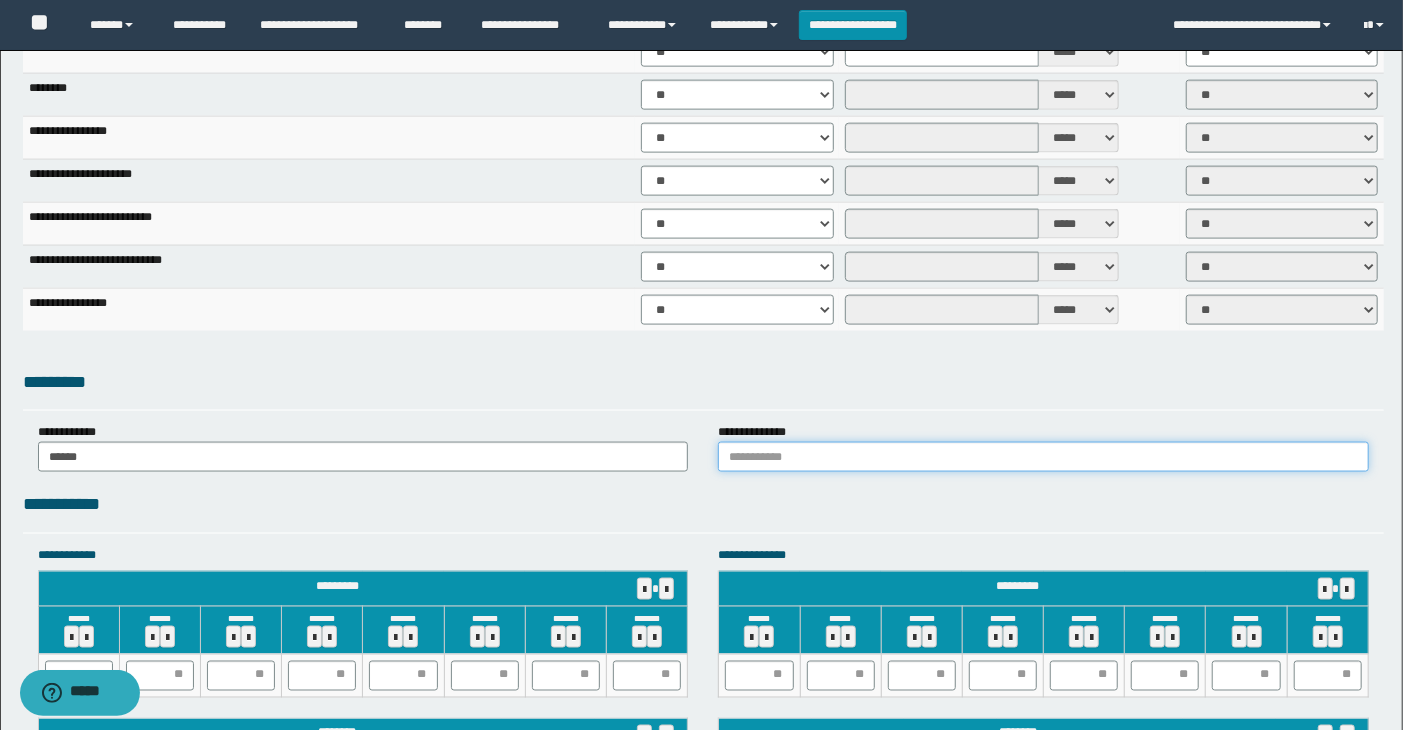 drag, startPoint x: 778, startPoint y: 462, endPoint x: 823, endPoint y: 481, distance: 48.8467 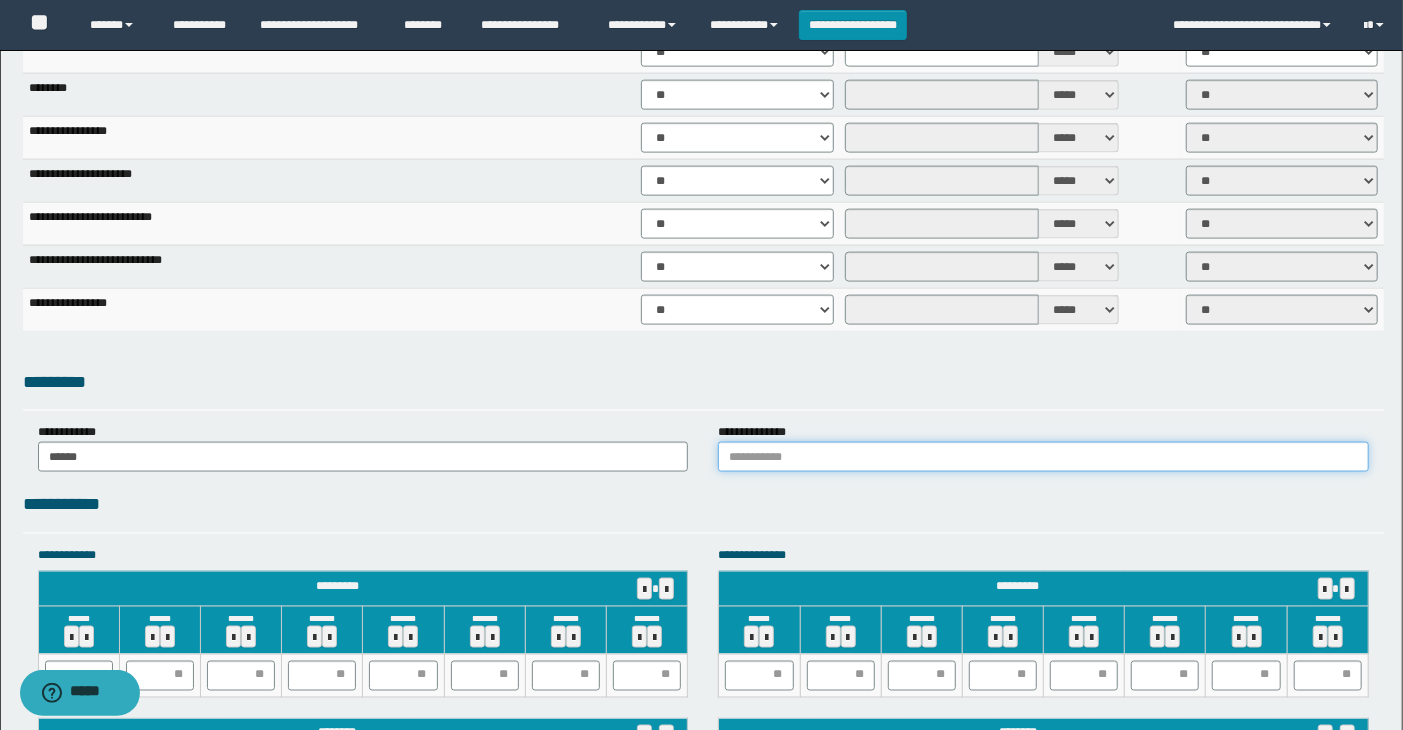 click at bounding box center [1043, 457] 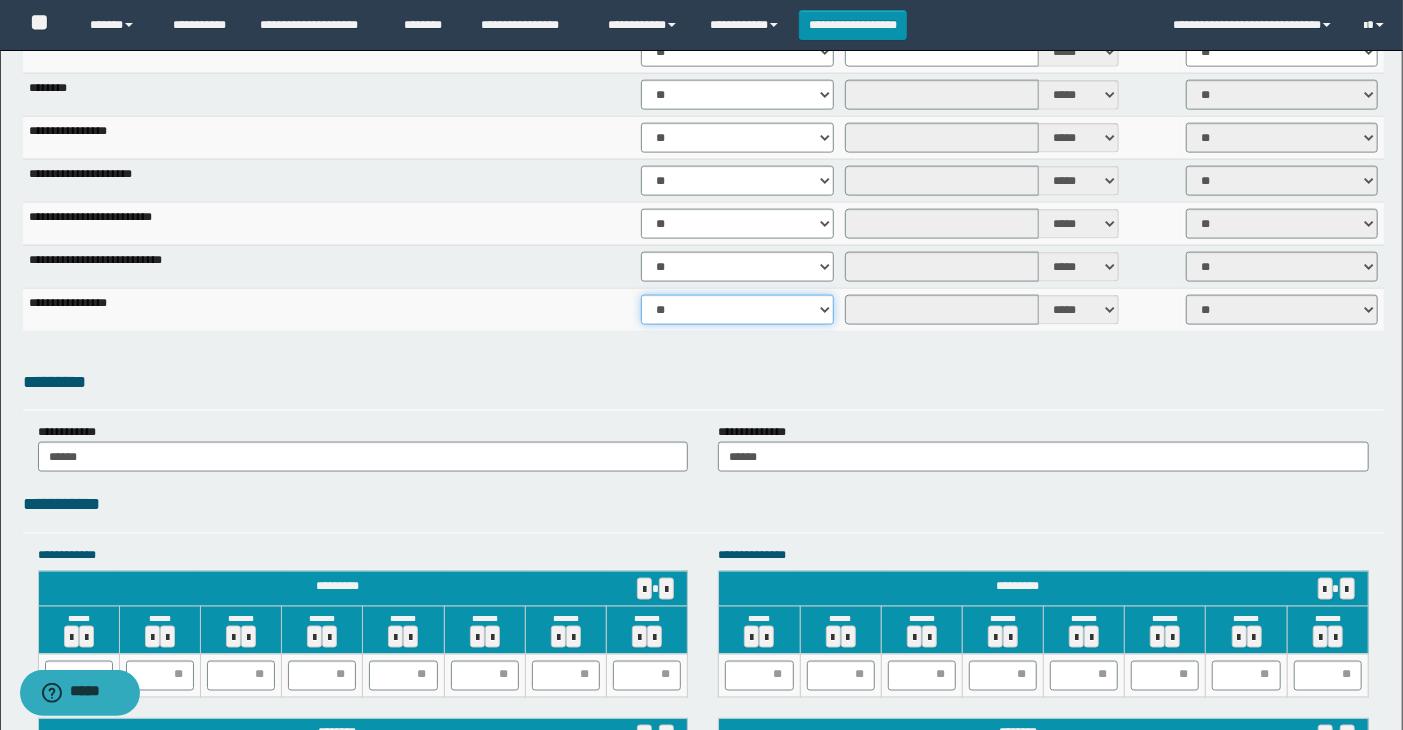 click on "**
**" at bounding box center [737, 310] 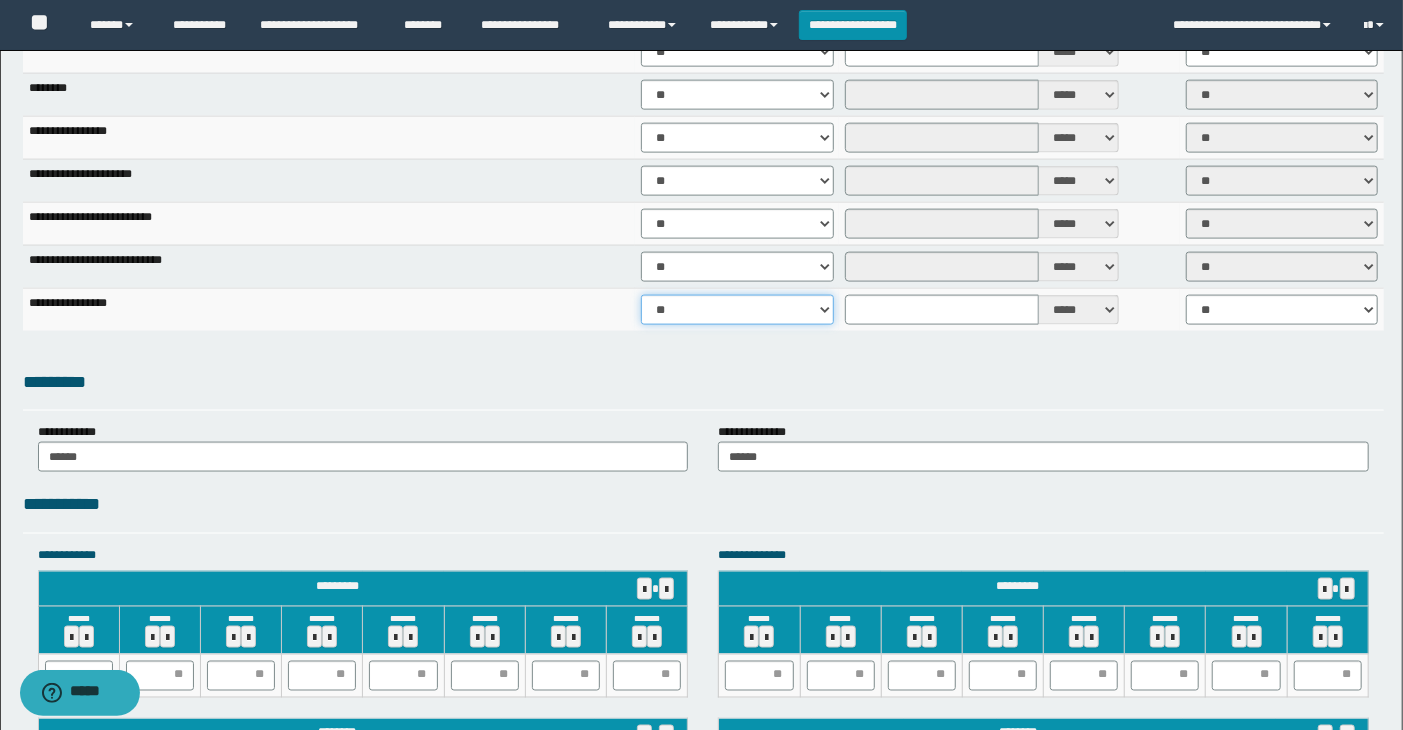 scroll, scrollTop: 1777, scrollLeft: 0, axis: vertical 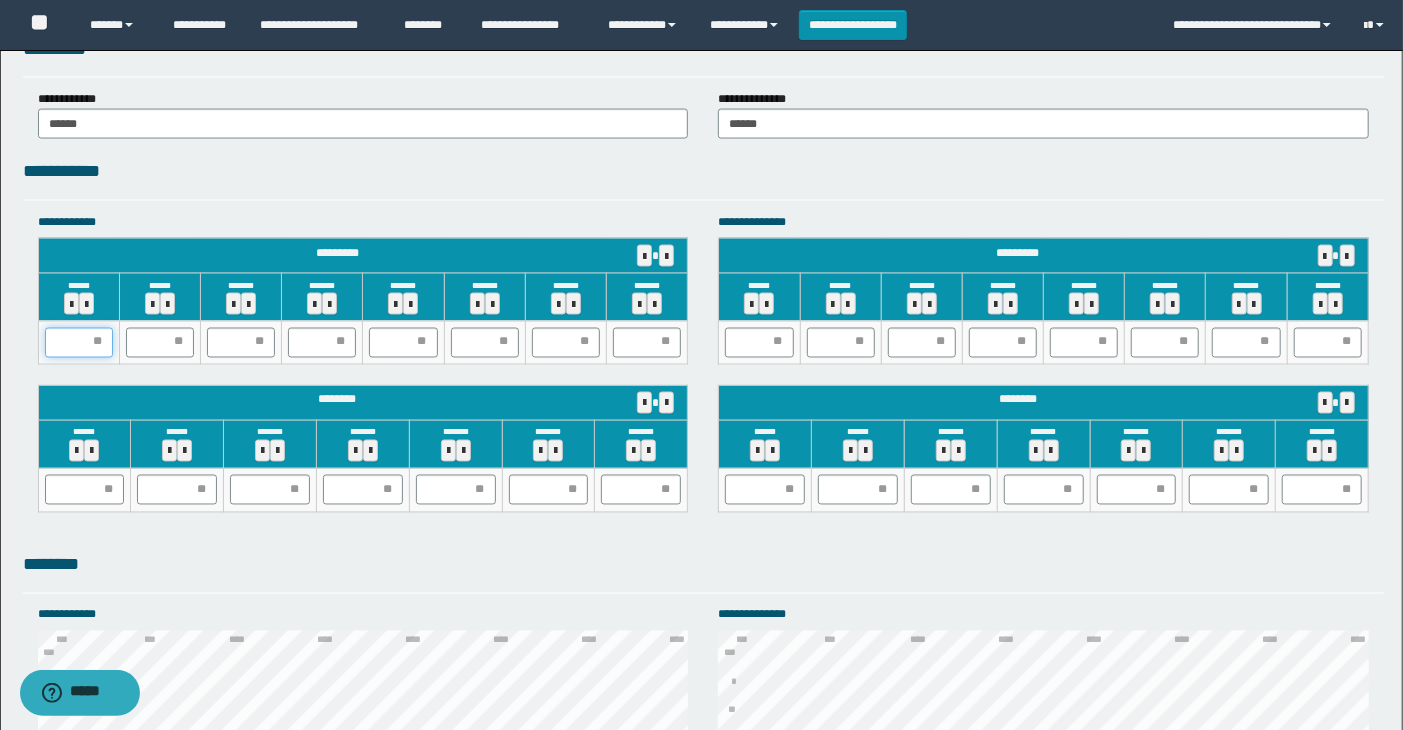 click at bounding box center (79, 343) 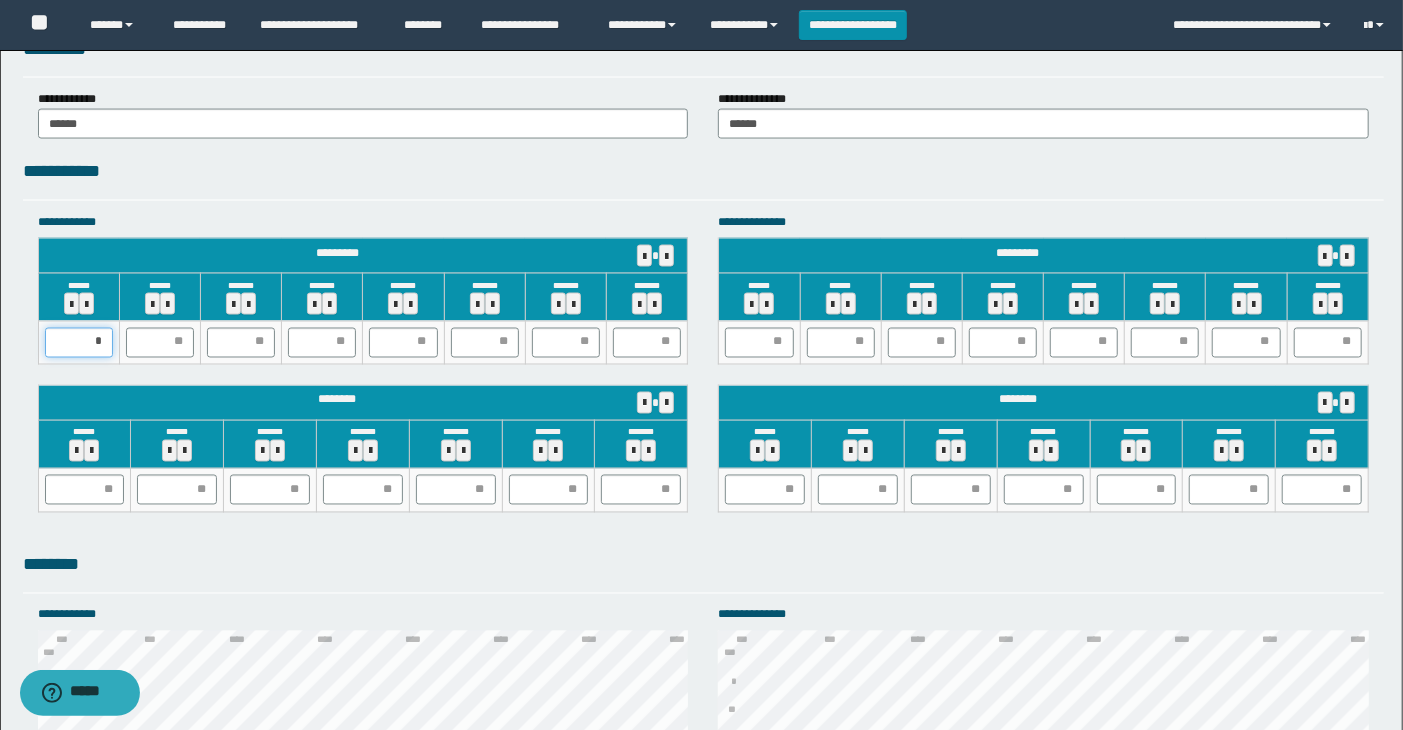 type on "**" 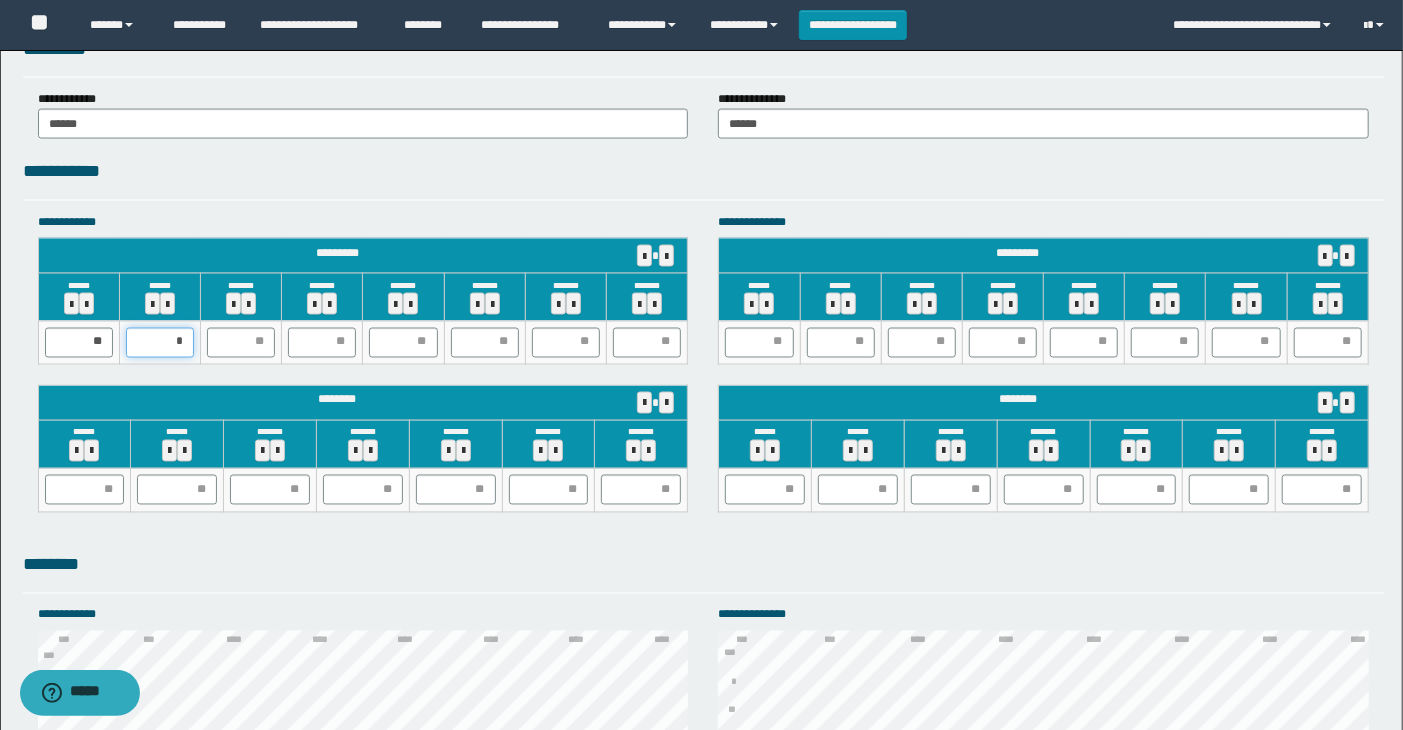 type on "**" 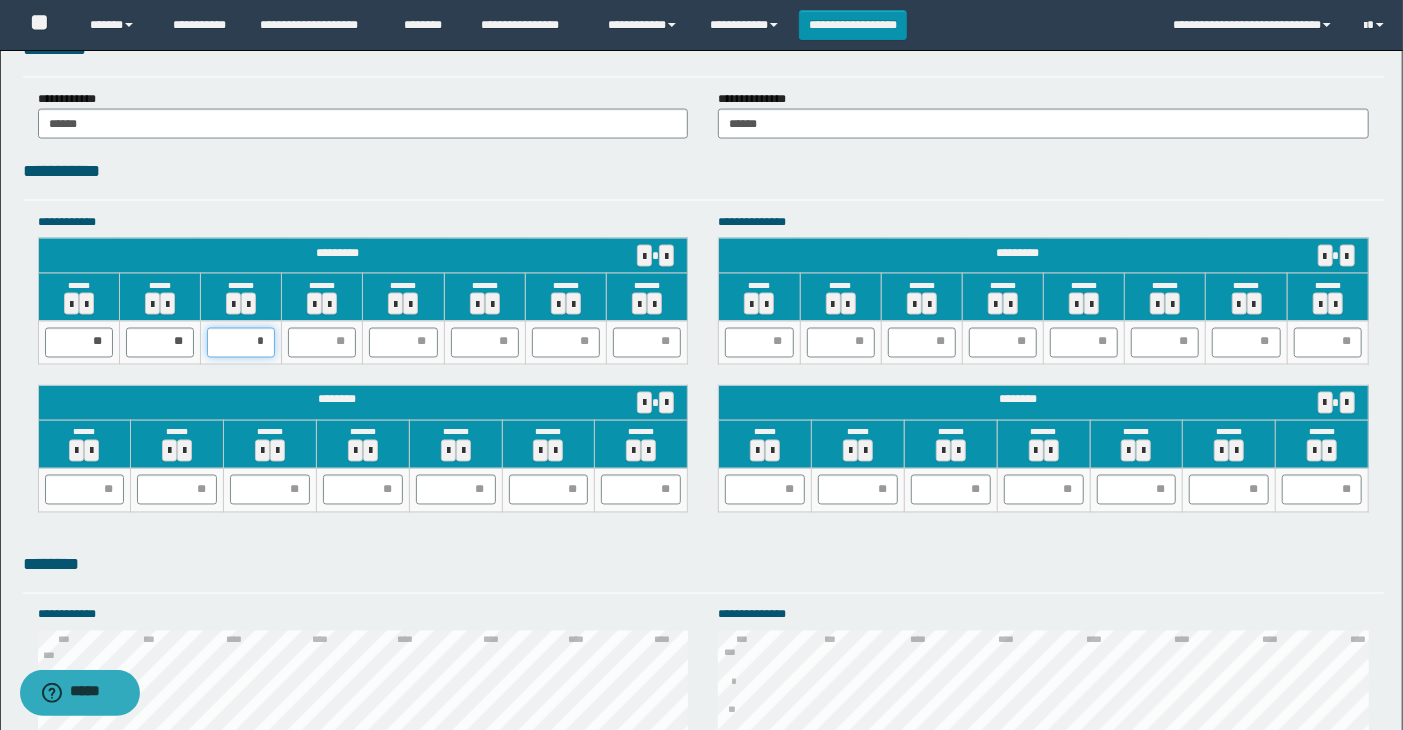 type on "**" 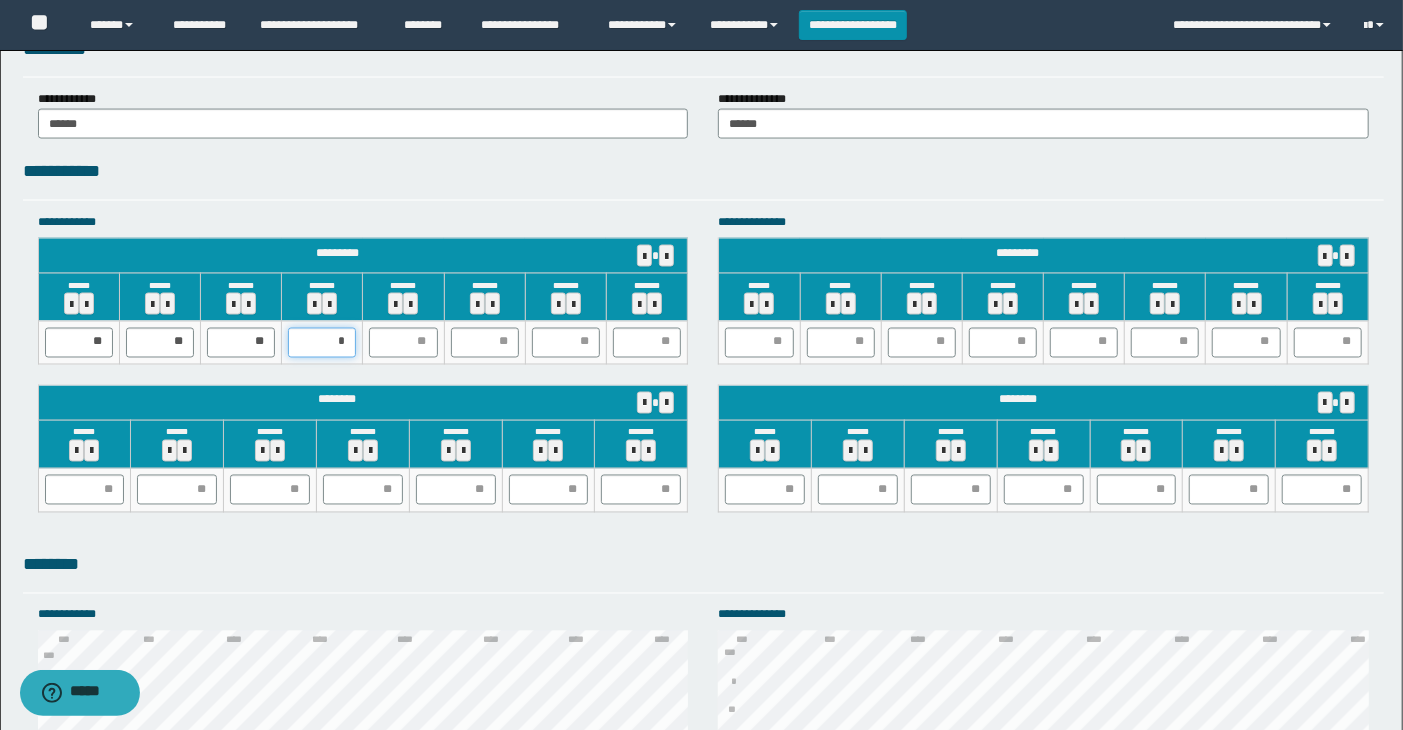 type on "**" 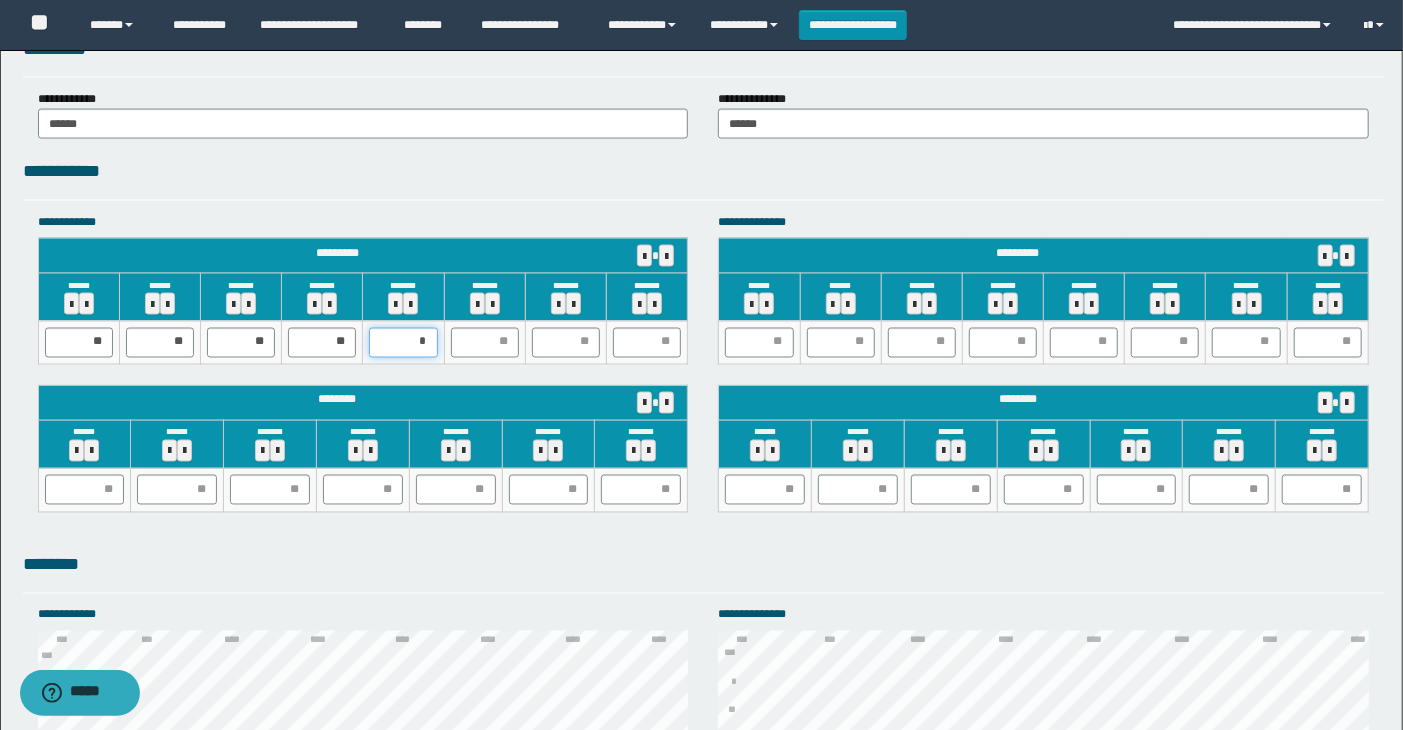 type on "**" 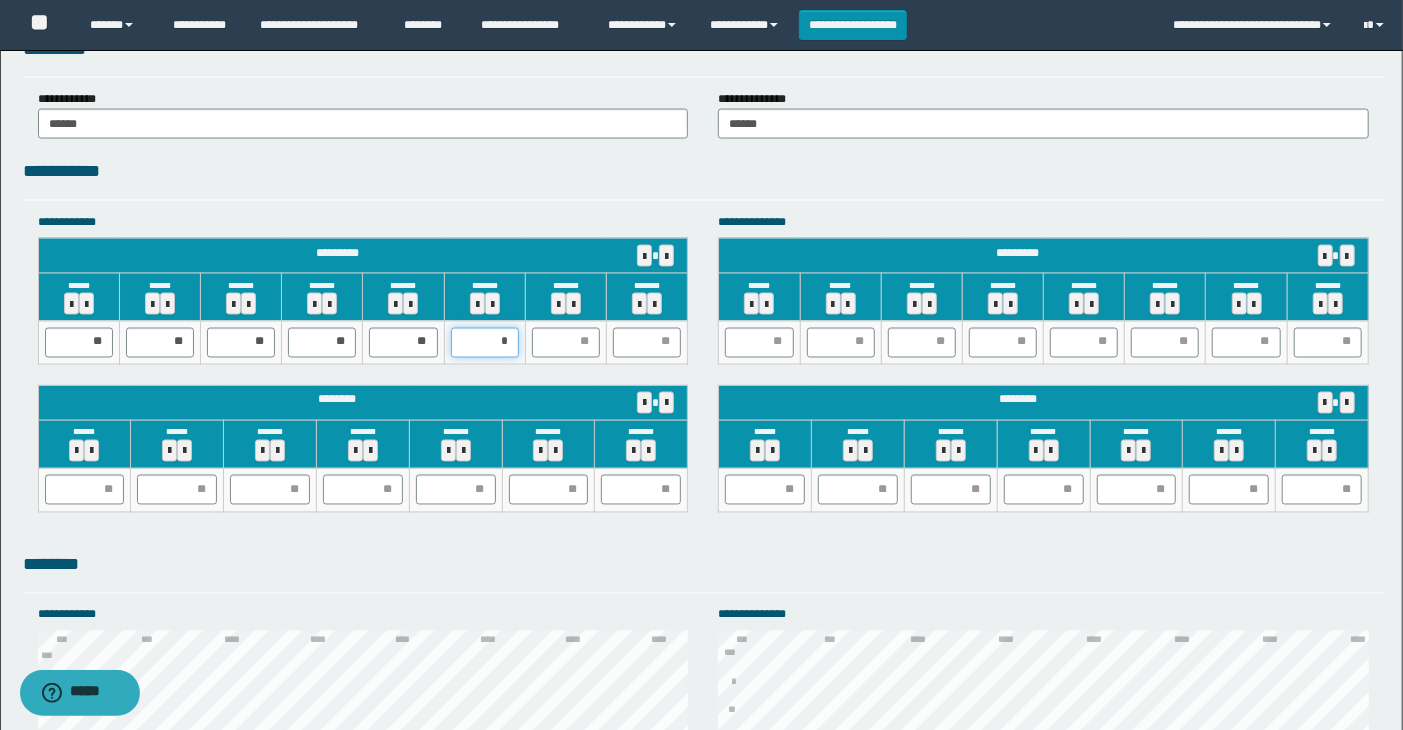 type on "**" 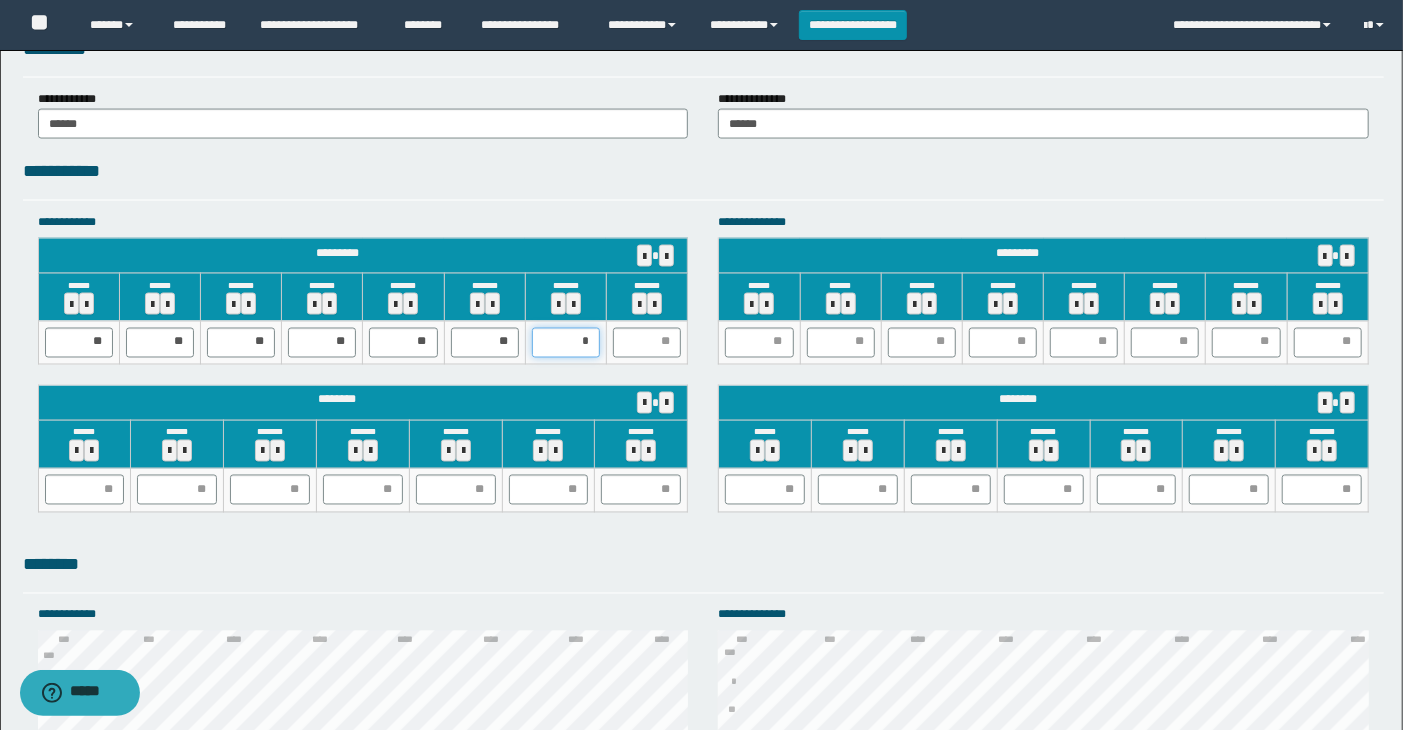 type on "**" 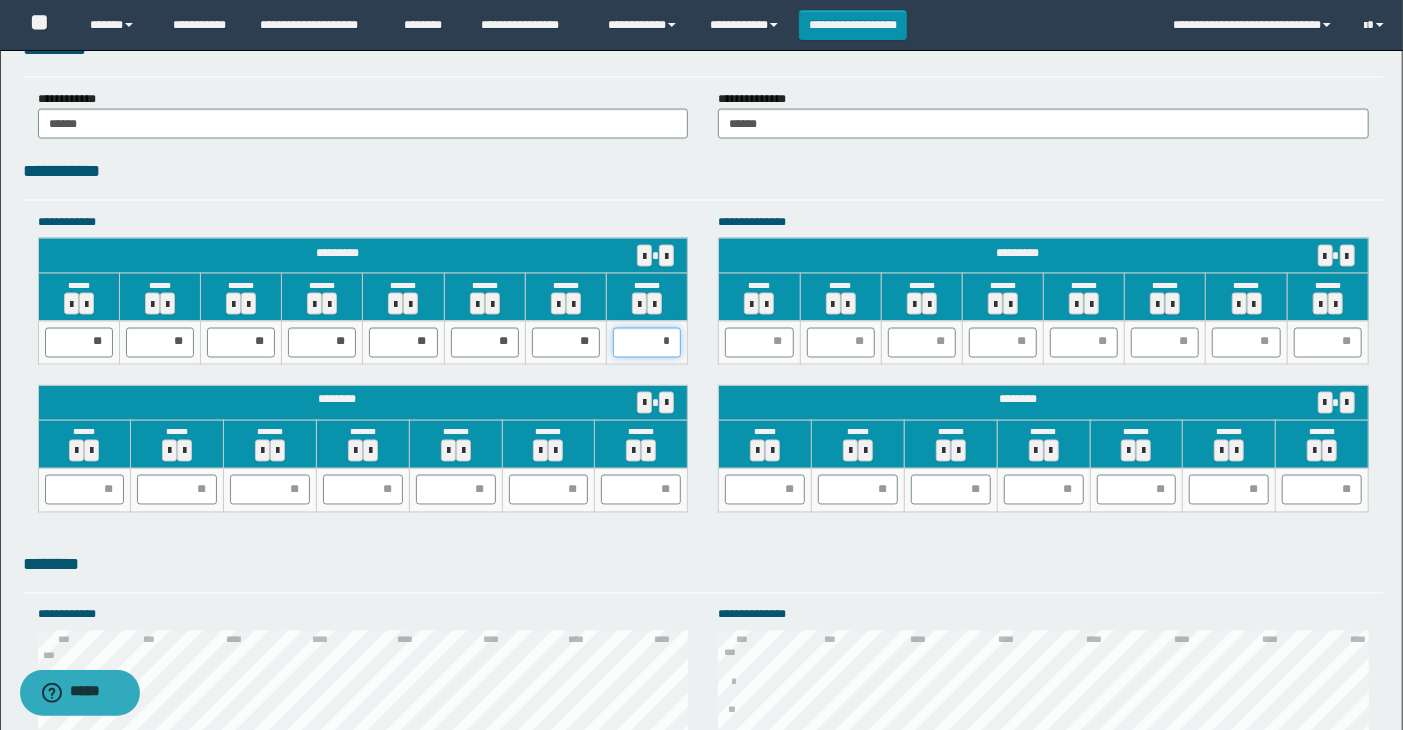 type on "**" 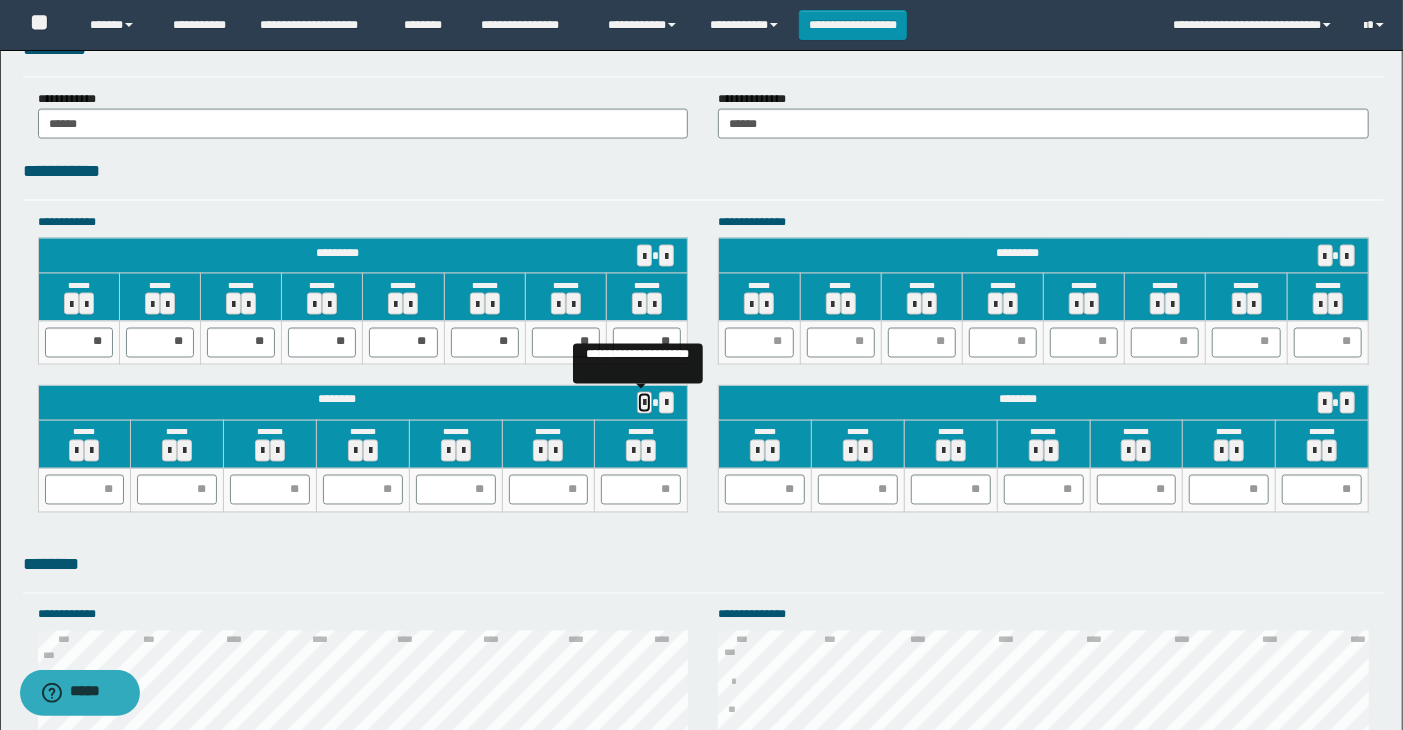 type 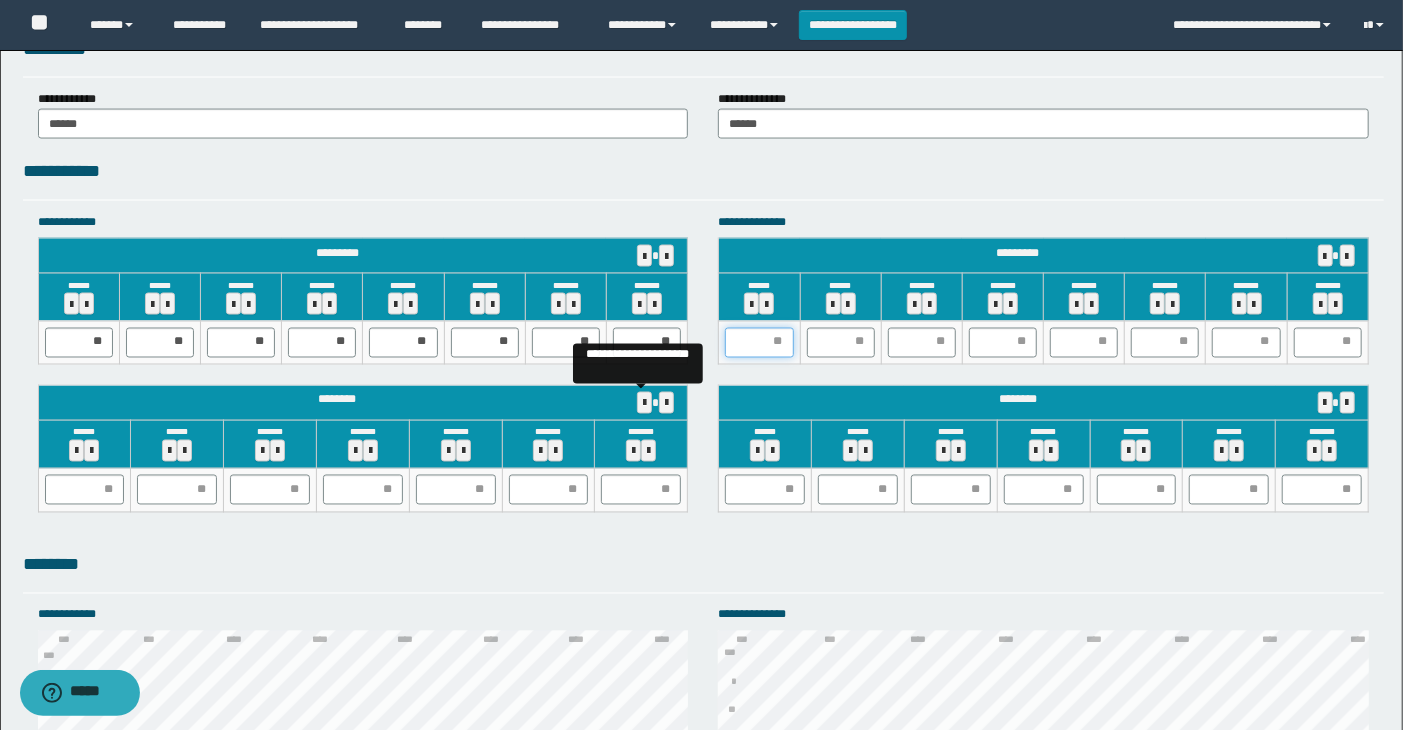 click at bounding box center [759, 343] 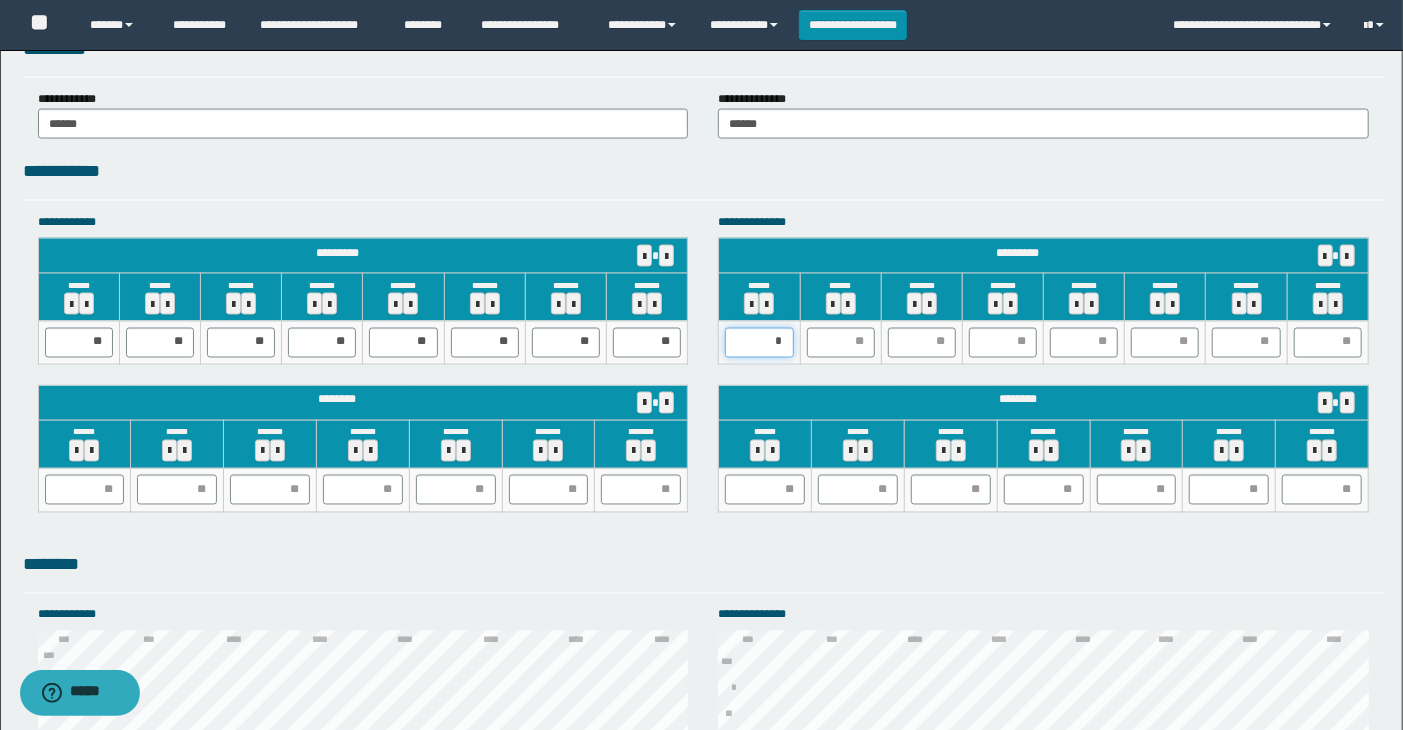 type on "**" 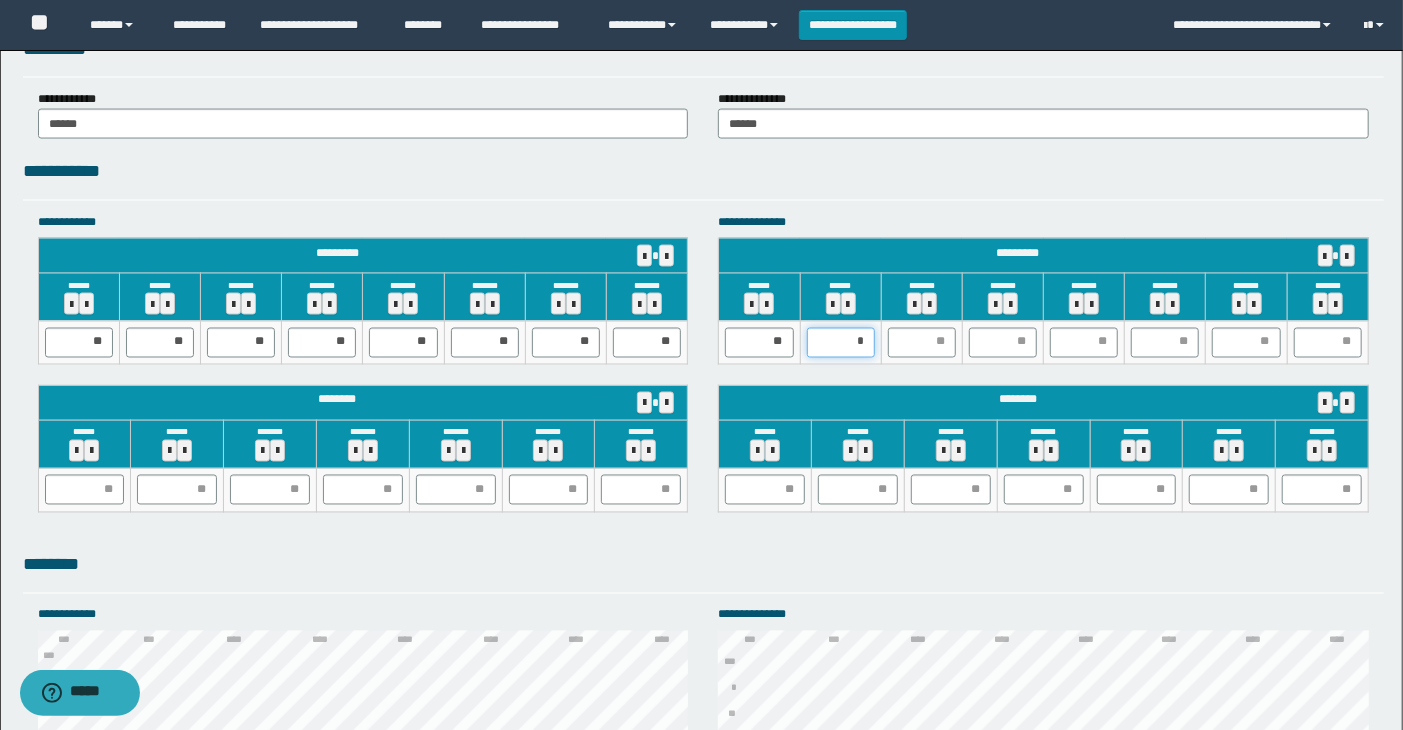 type on "**" 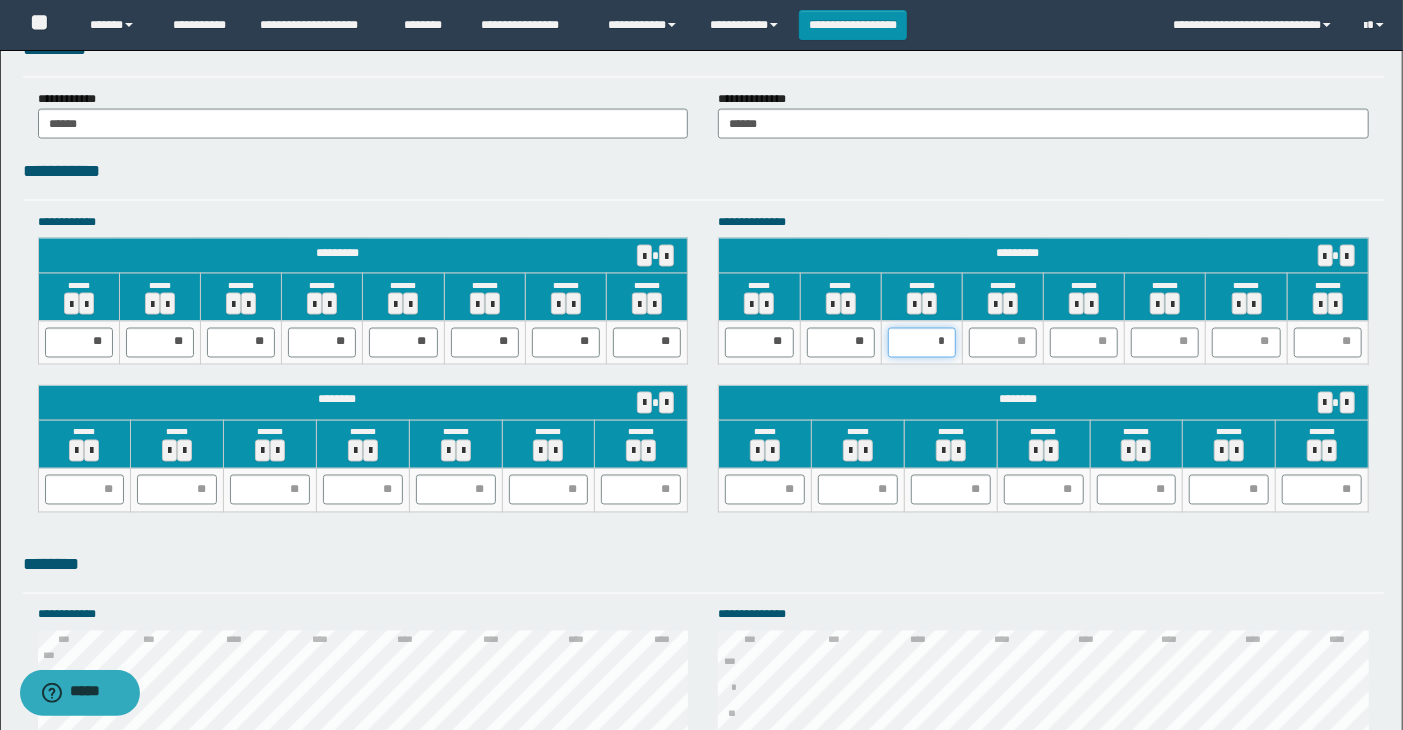 type on "**" 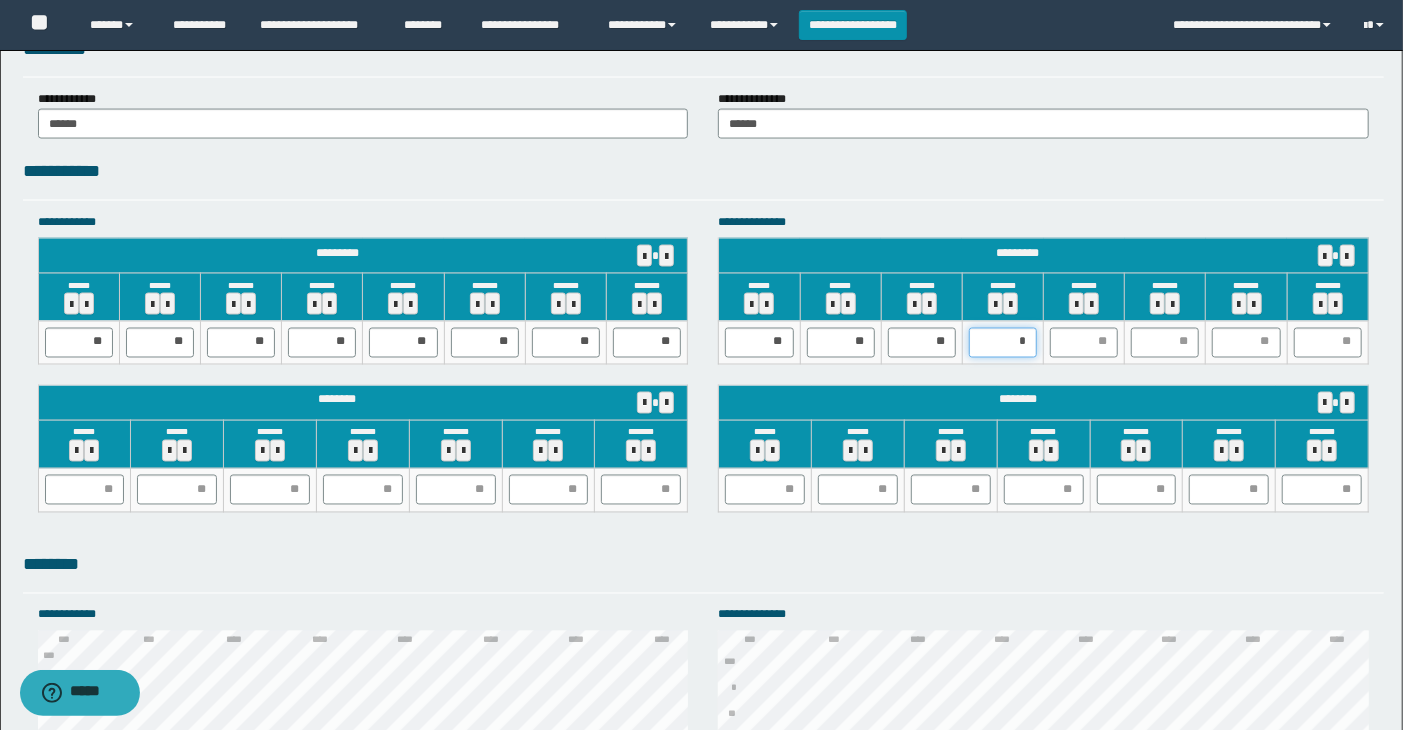 type on "**" 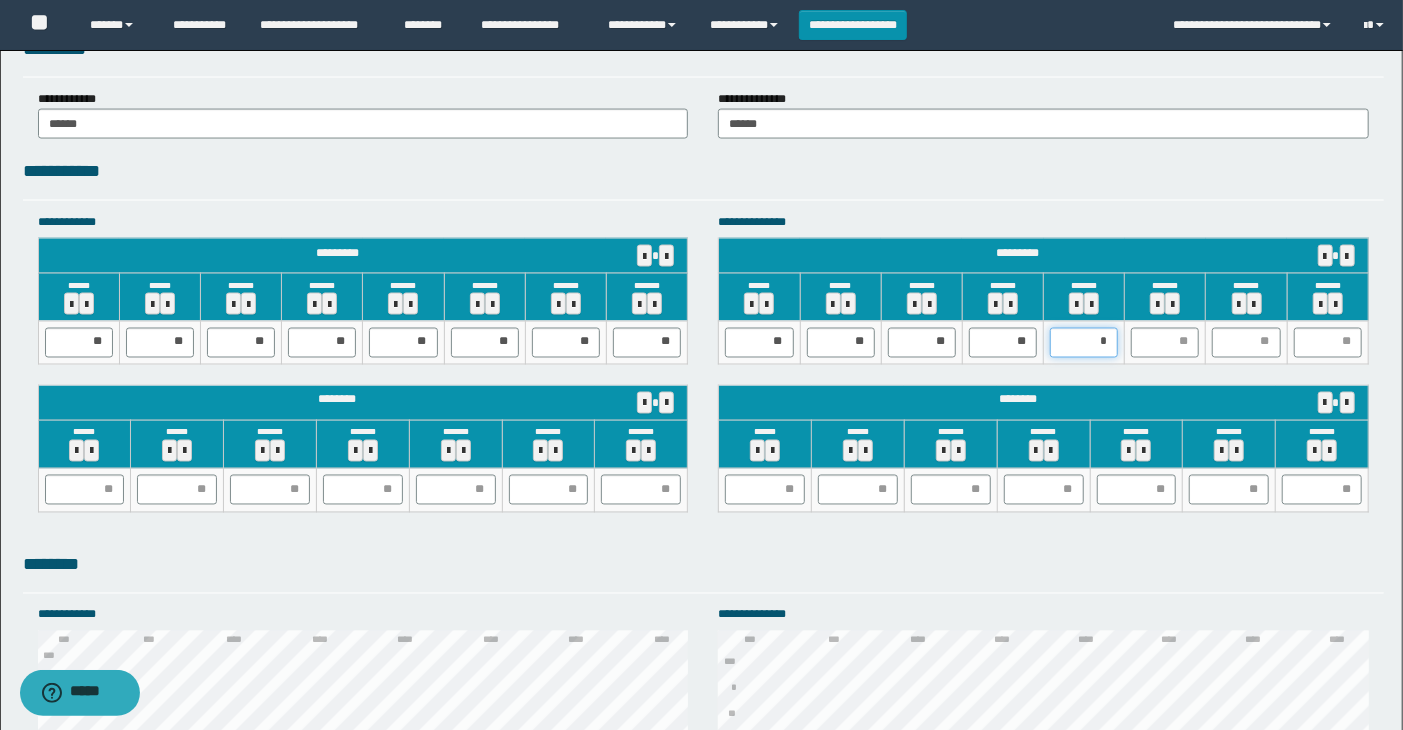 type on "**" 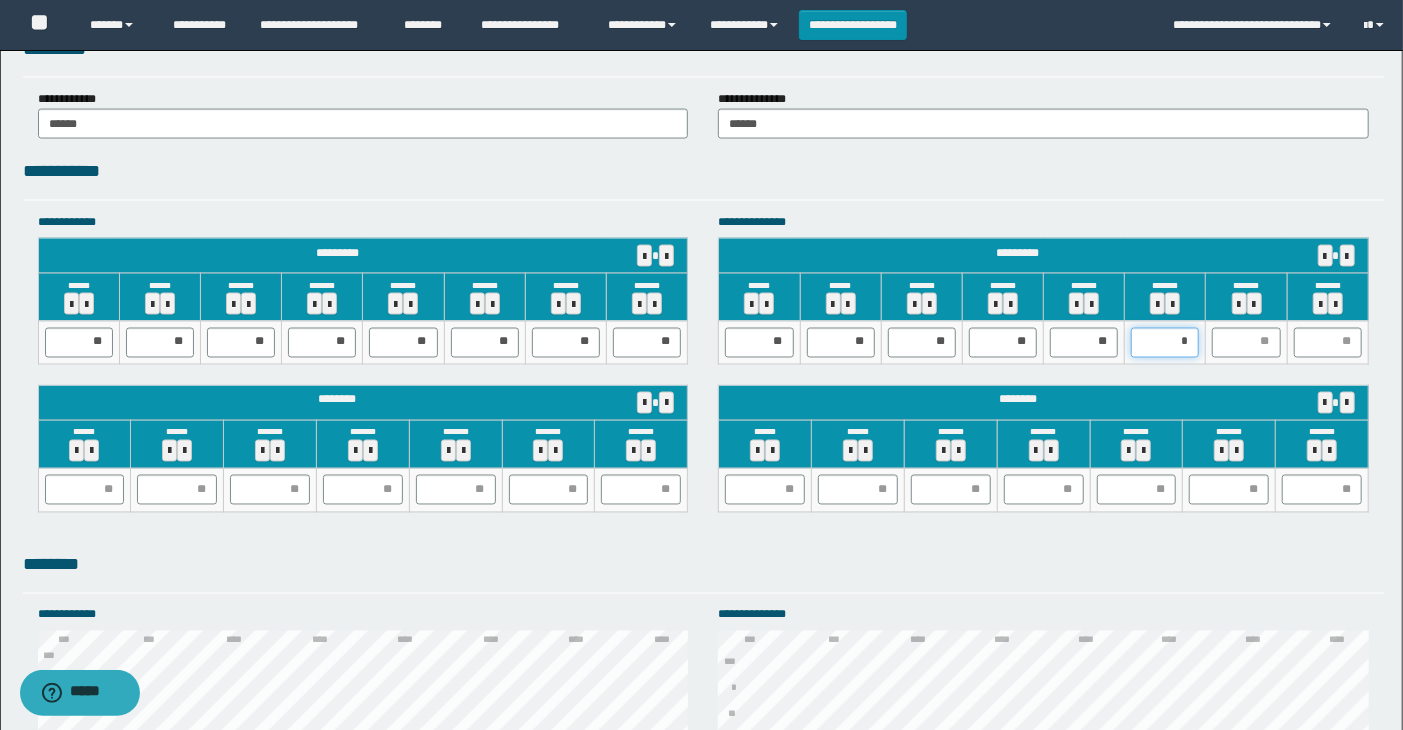 type on "**" 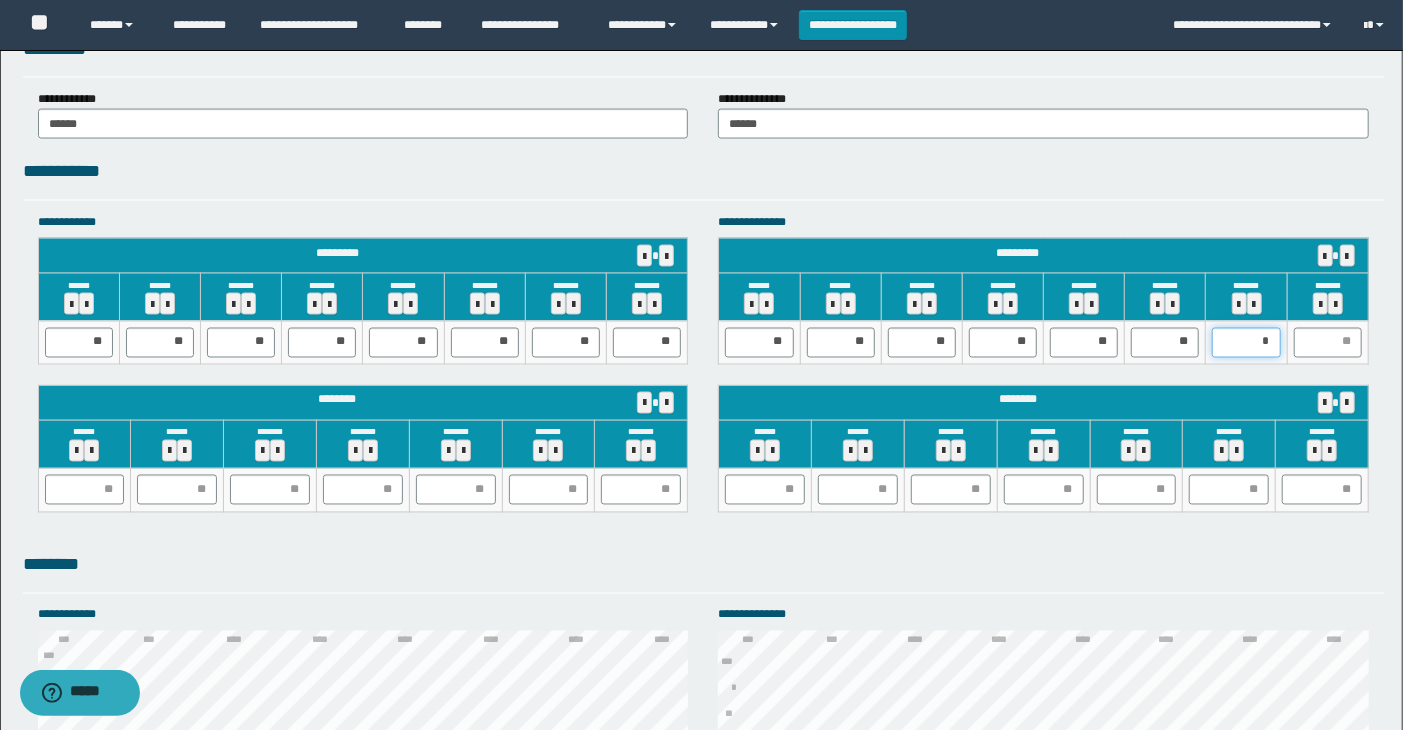 type on "**" 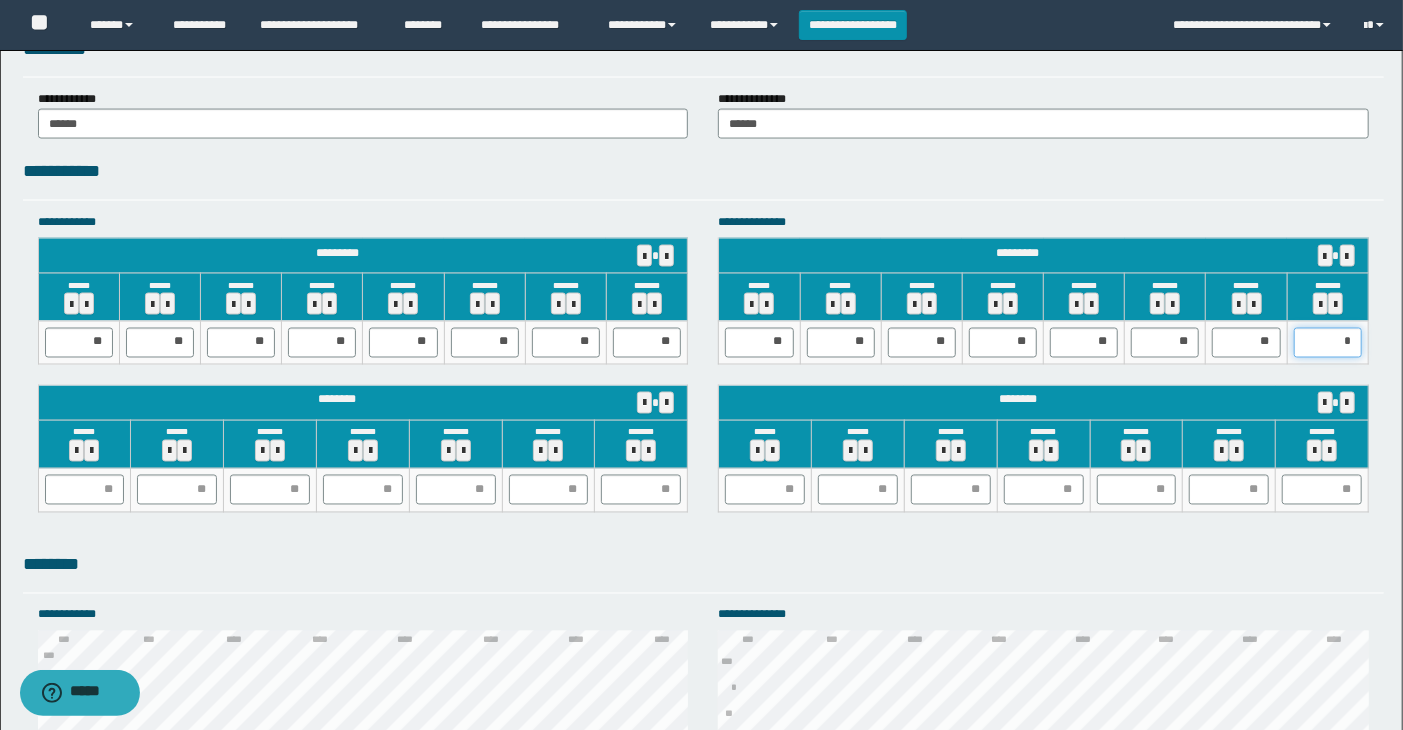 type on "**" 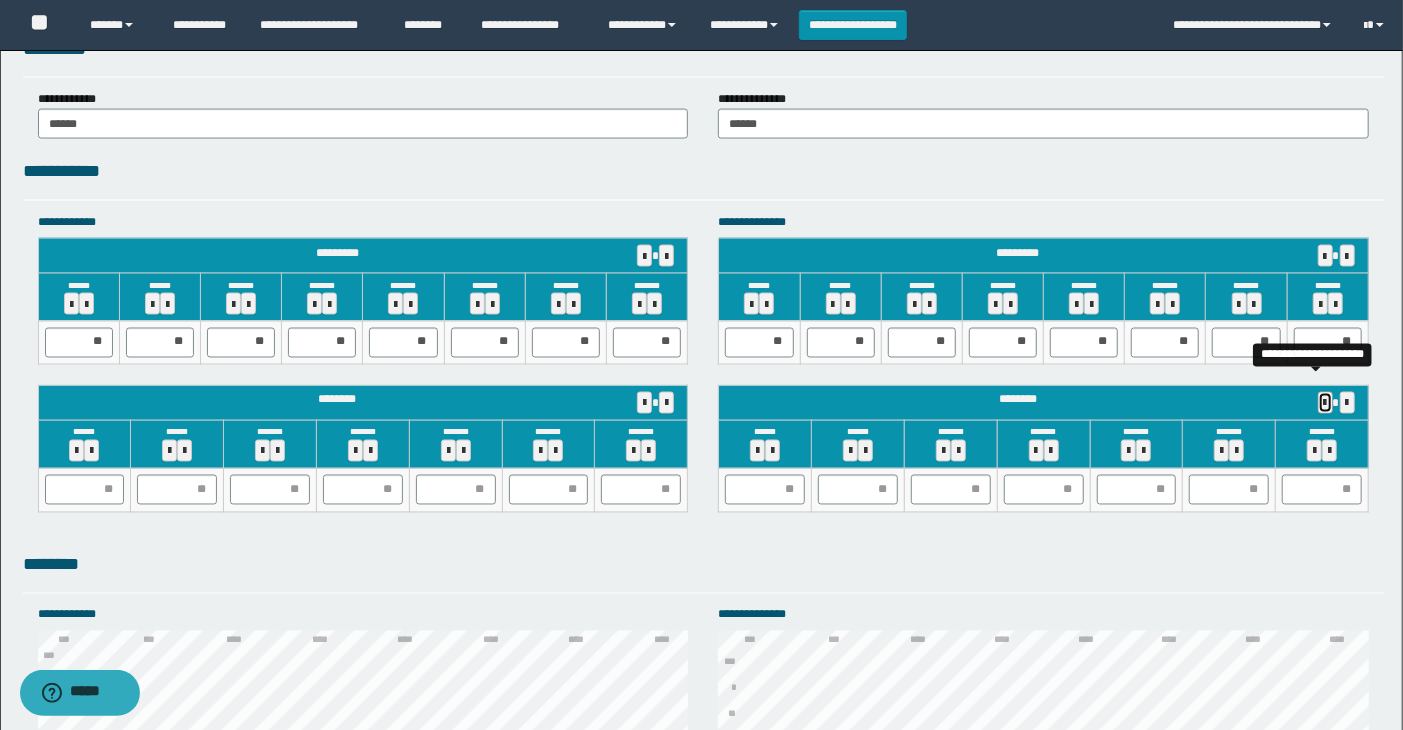 type 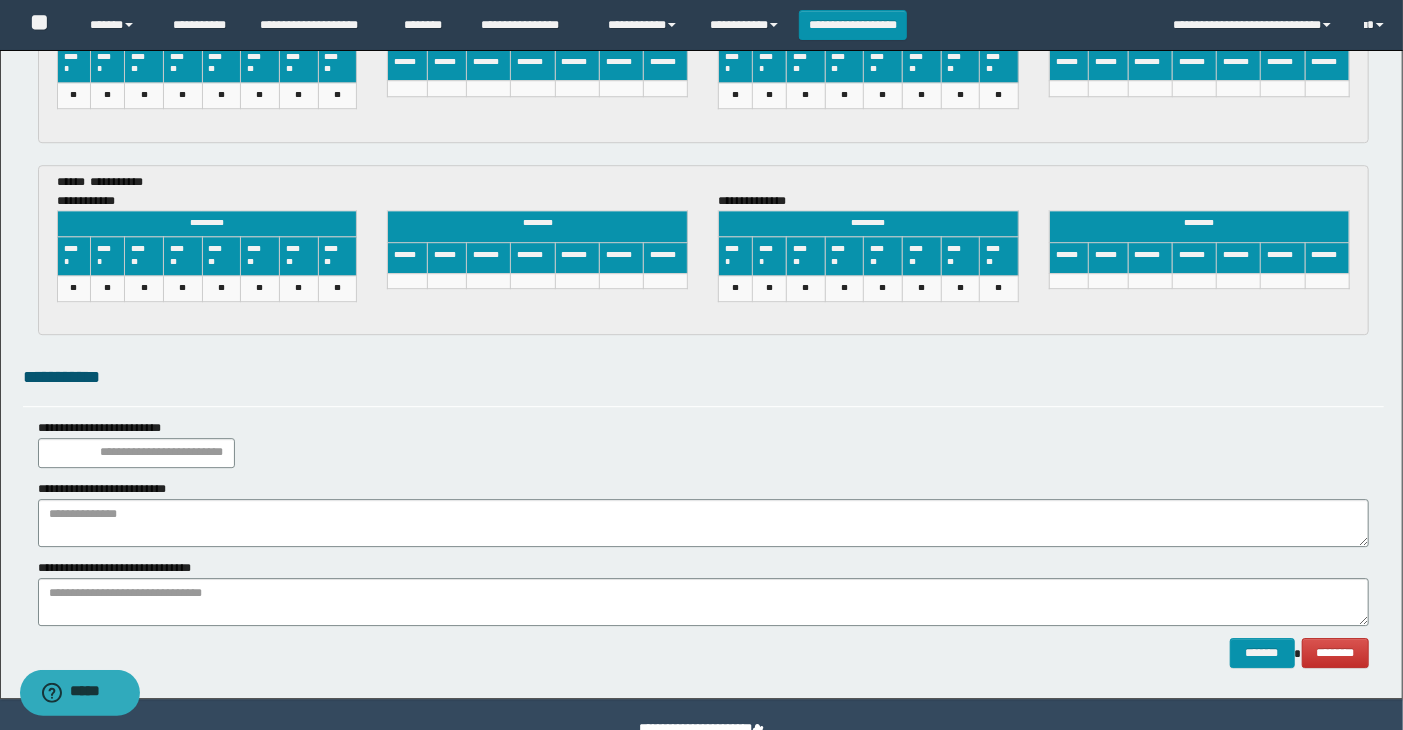scroll, scrollTop: 3190, scrollLeft: 0, axis: vertical 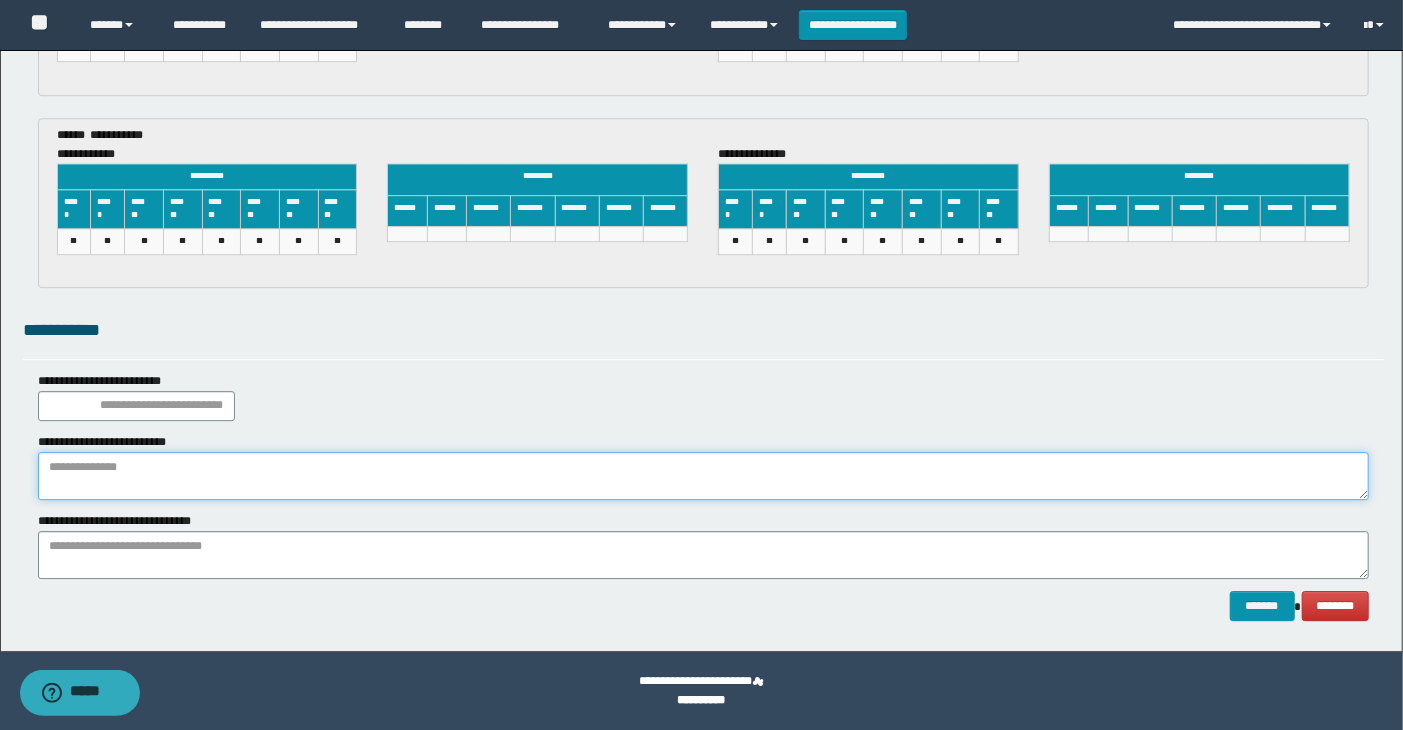 click at bounding box center [704, 476] 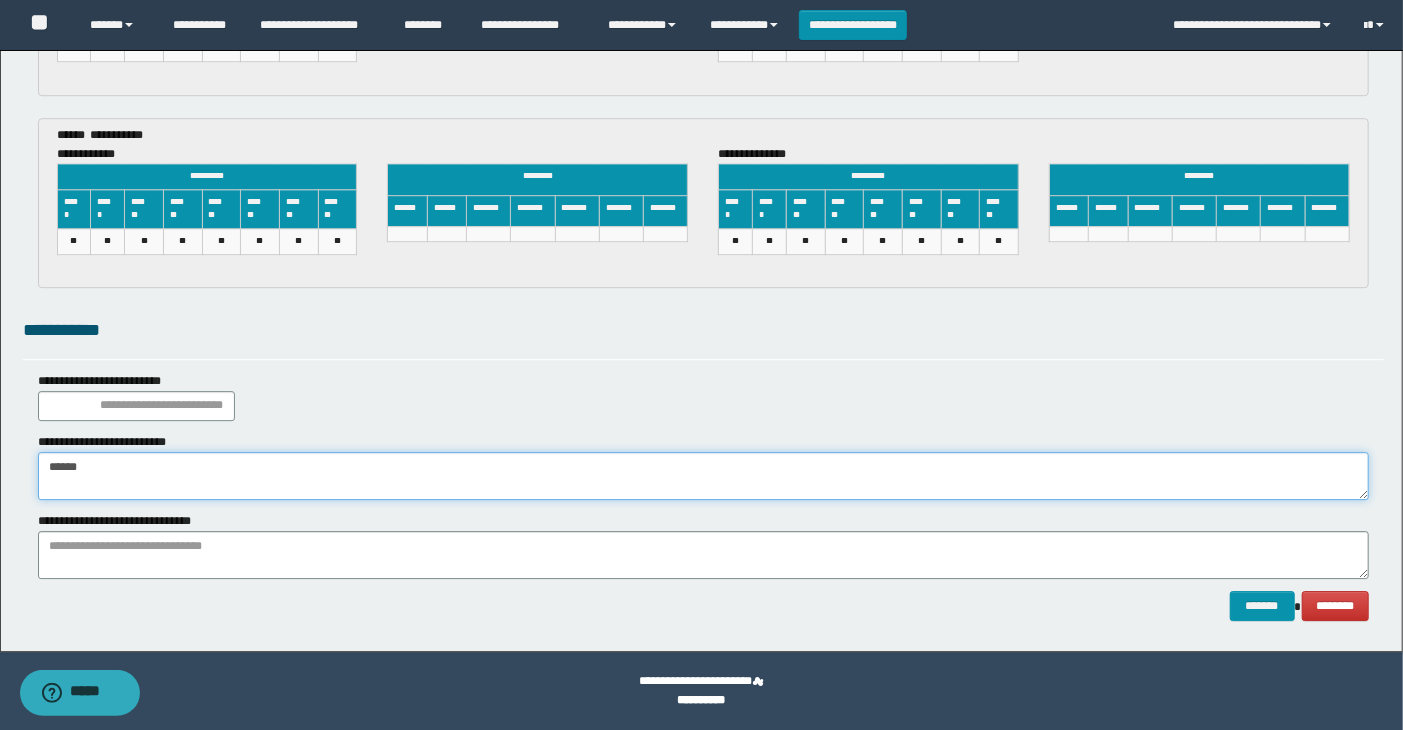 type on "******" 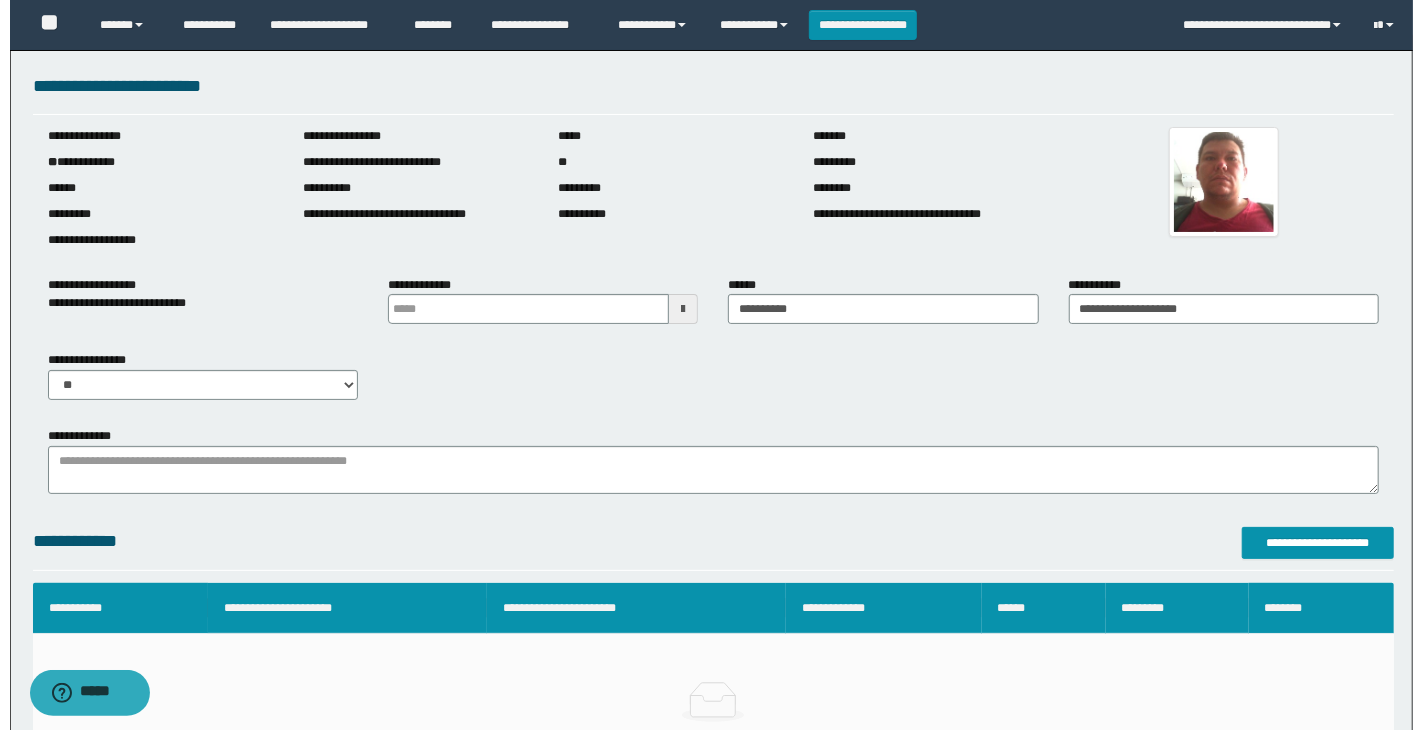 scroll, scrollTop: 0, scrollLeft: 0, axis: both 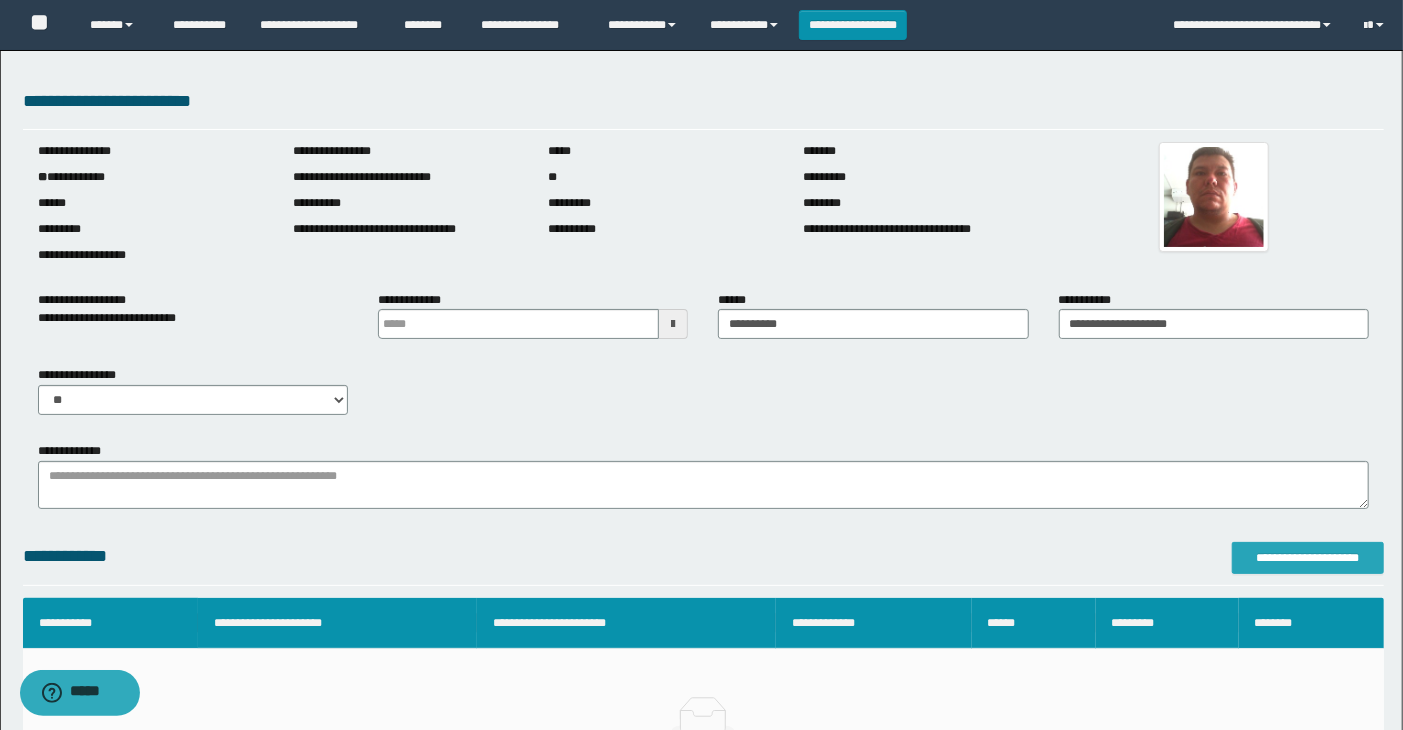 type on "**********" 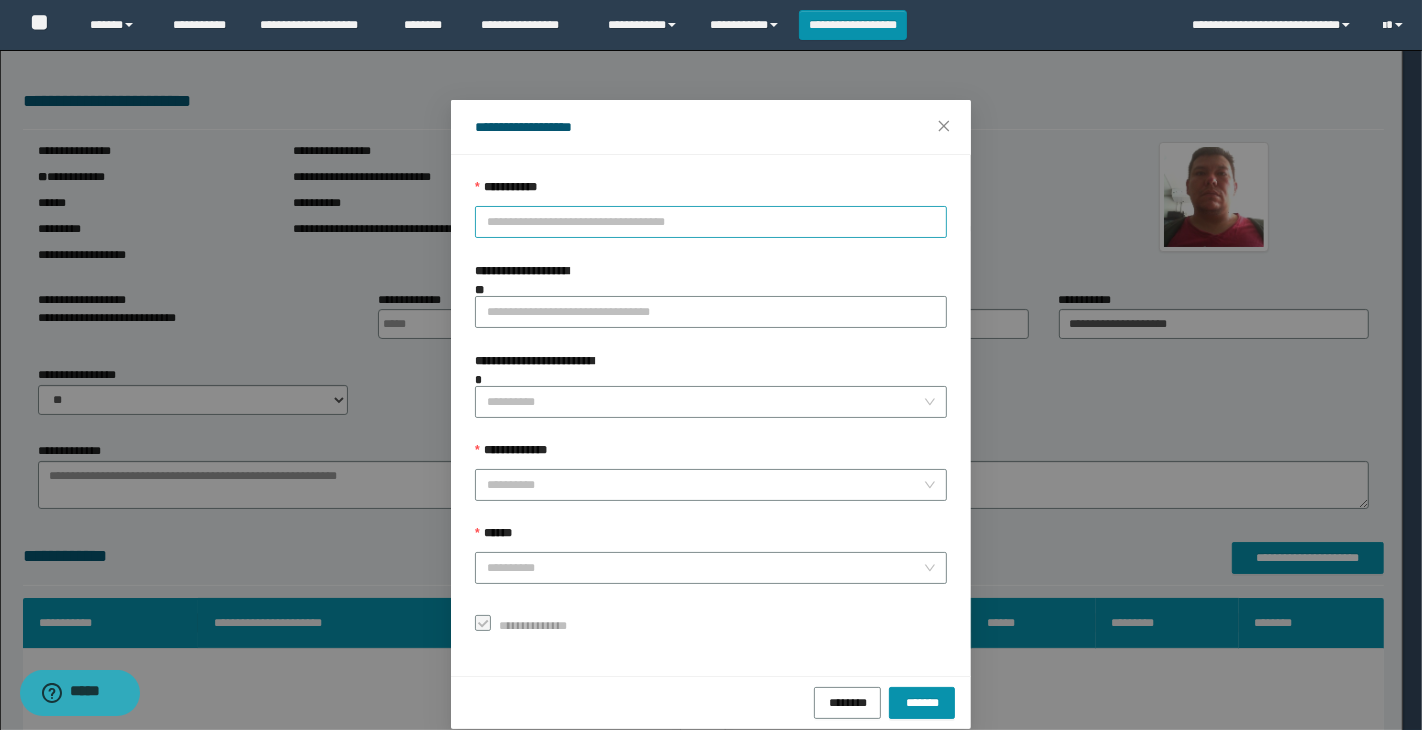 click on "**********" at bounding box center [711, 222] 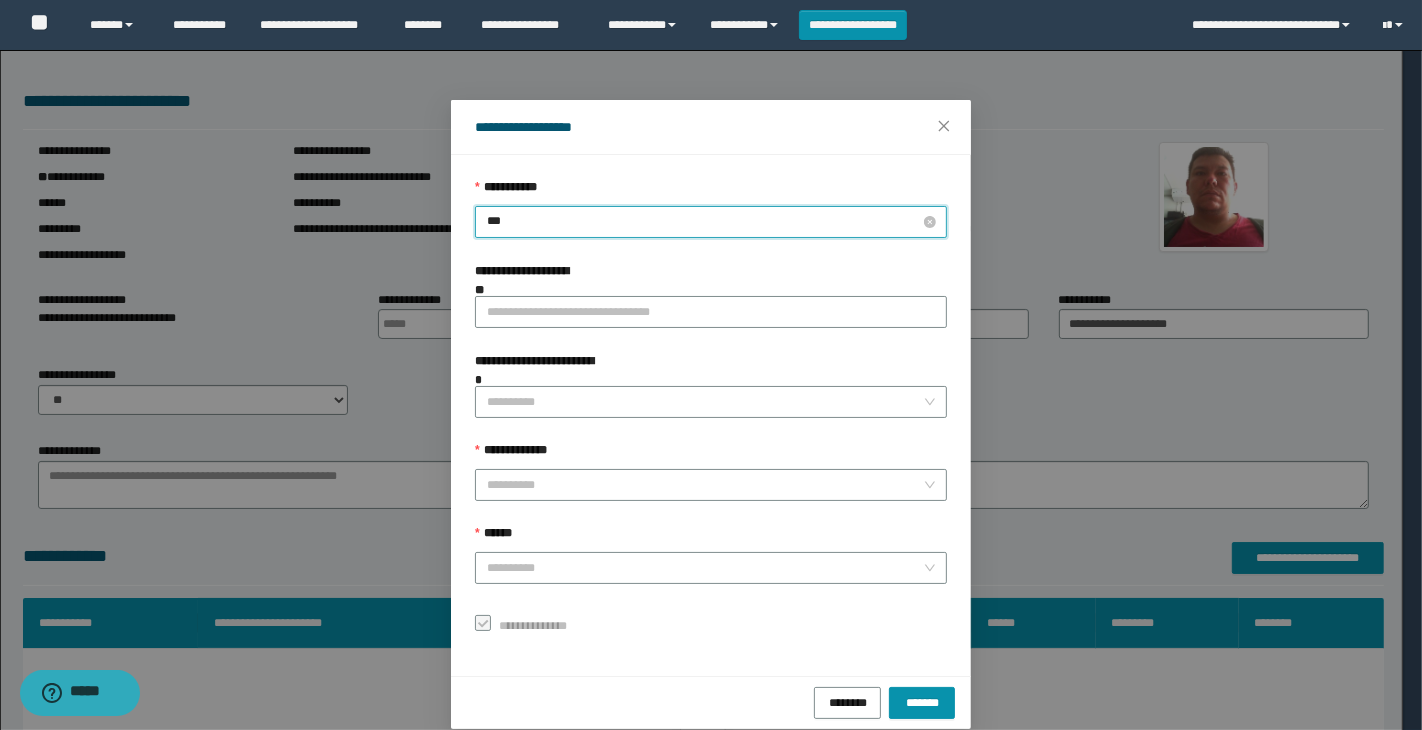 type on "****" 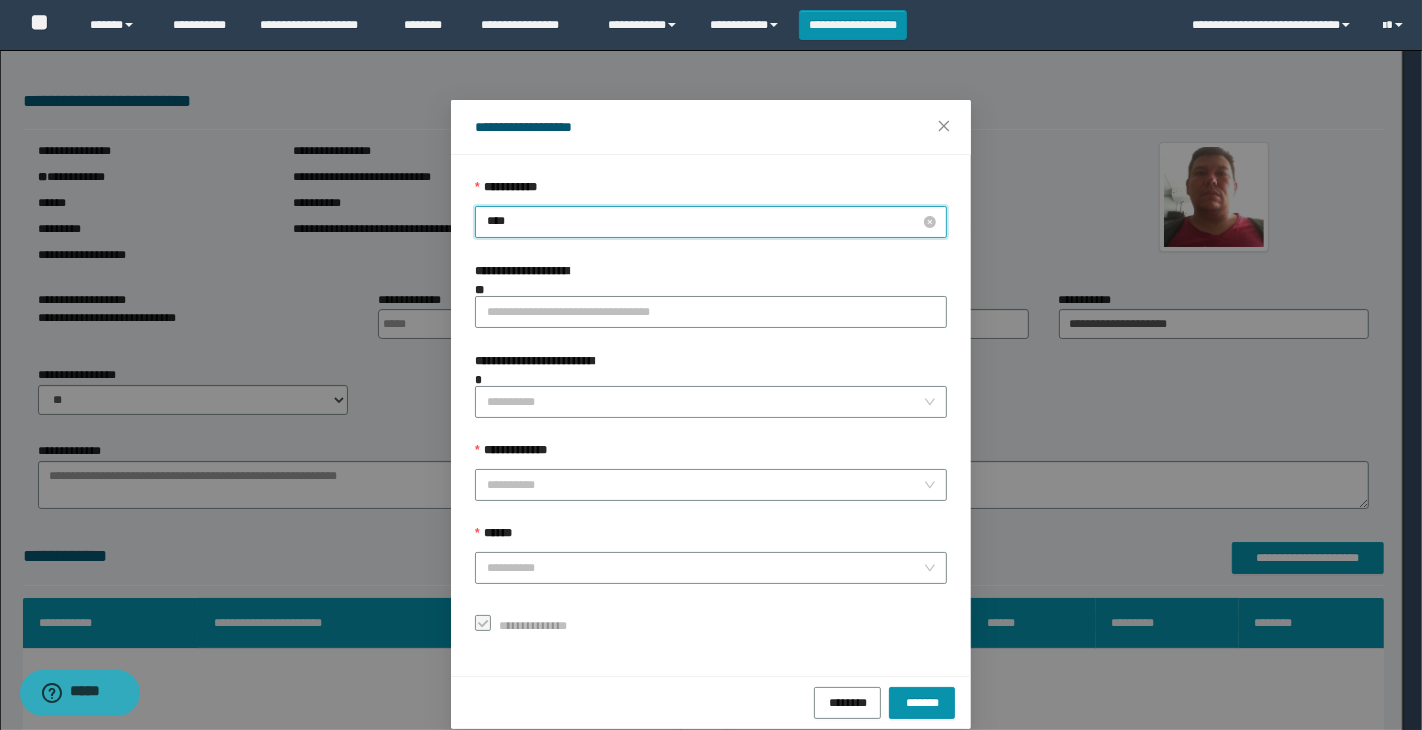 click on "****" at bounding box center [711, 222] 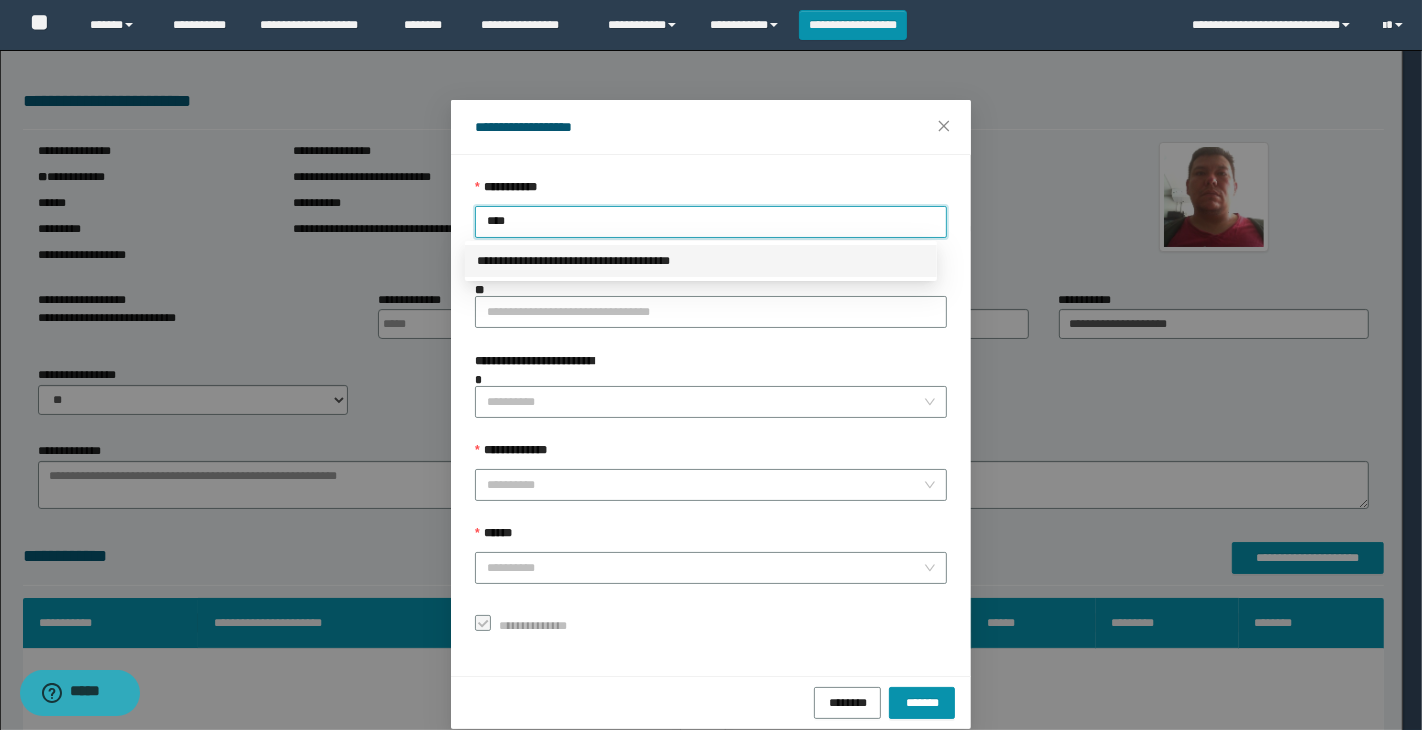 click on "**********" at bounding box center (701, 261) 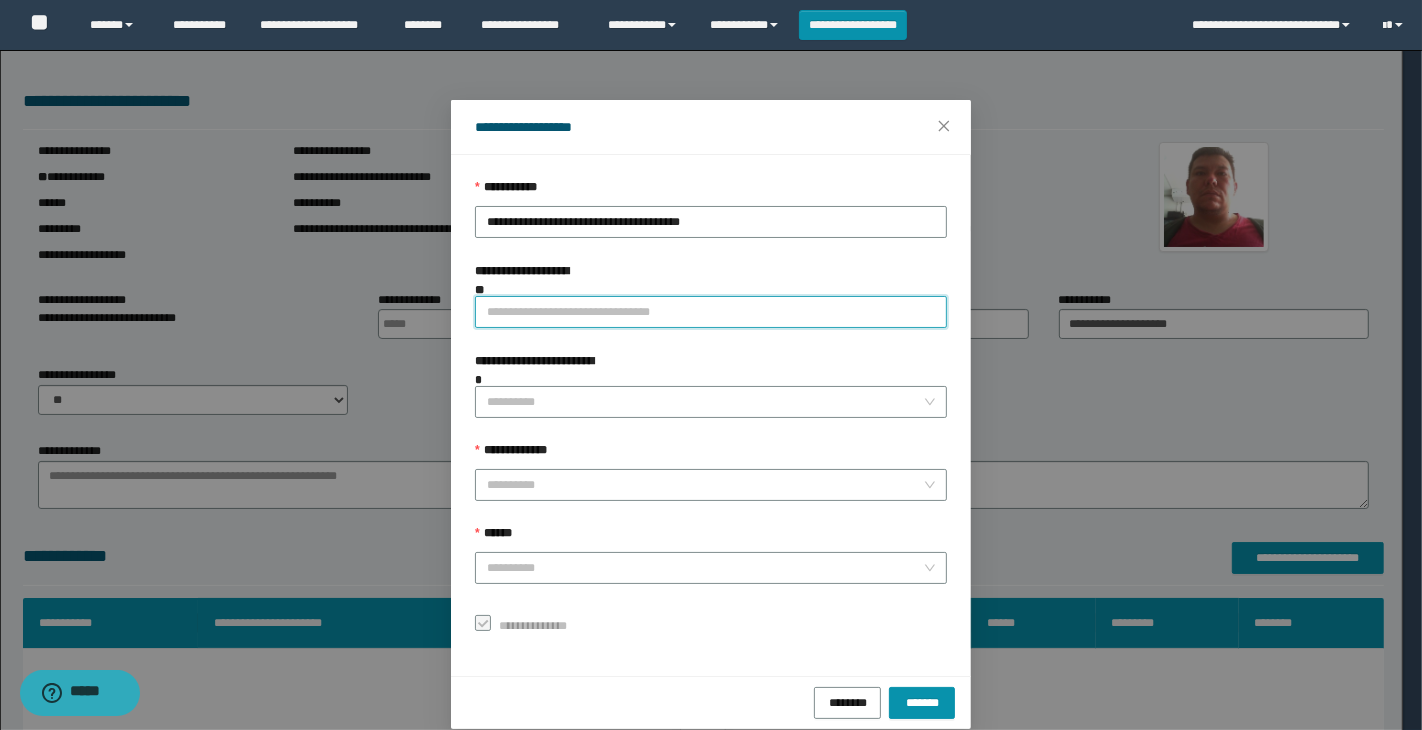 click on "**********" at bounding box center [711, 312] 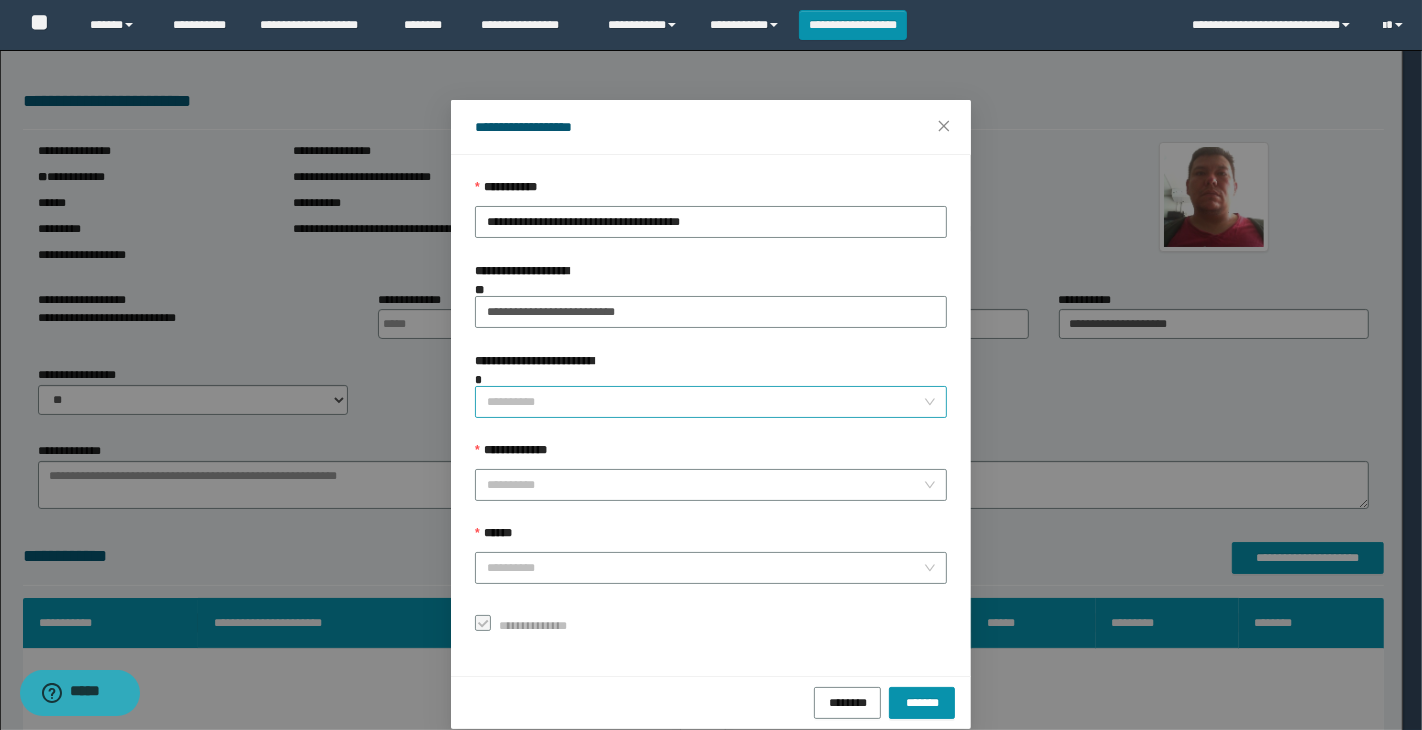 click on "**********" at bounding box center [705, 402] 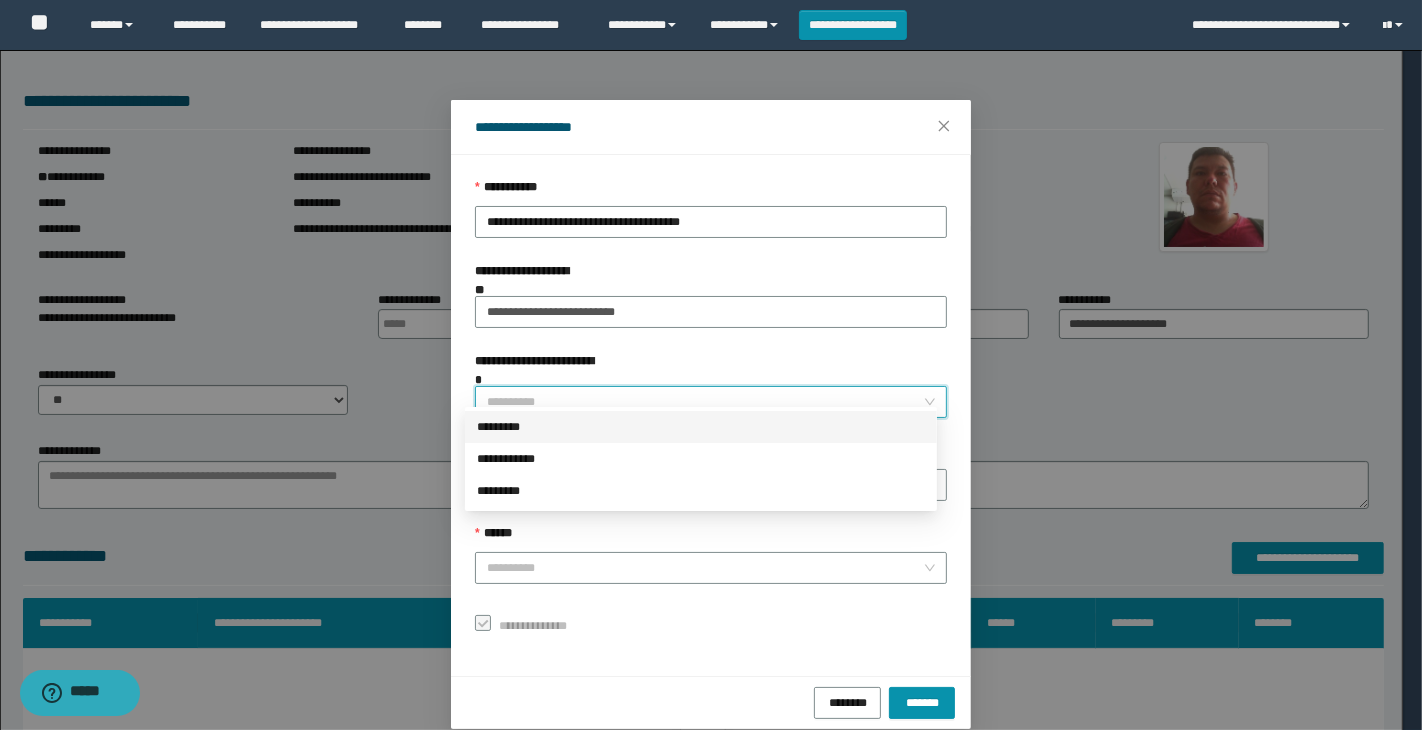 click on "*********" at bounding box center (701, 427) 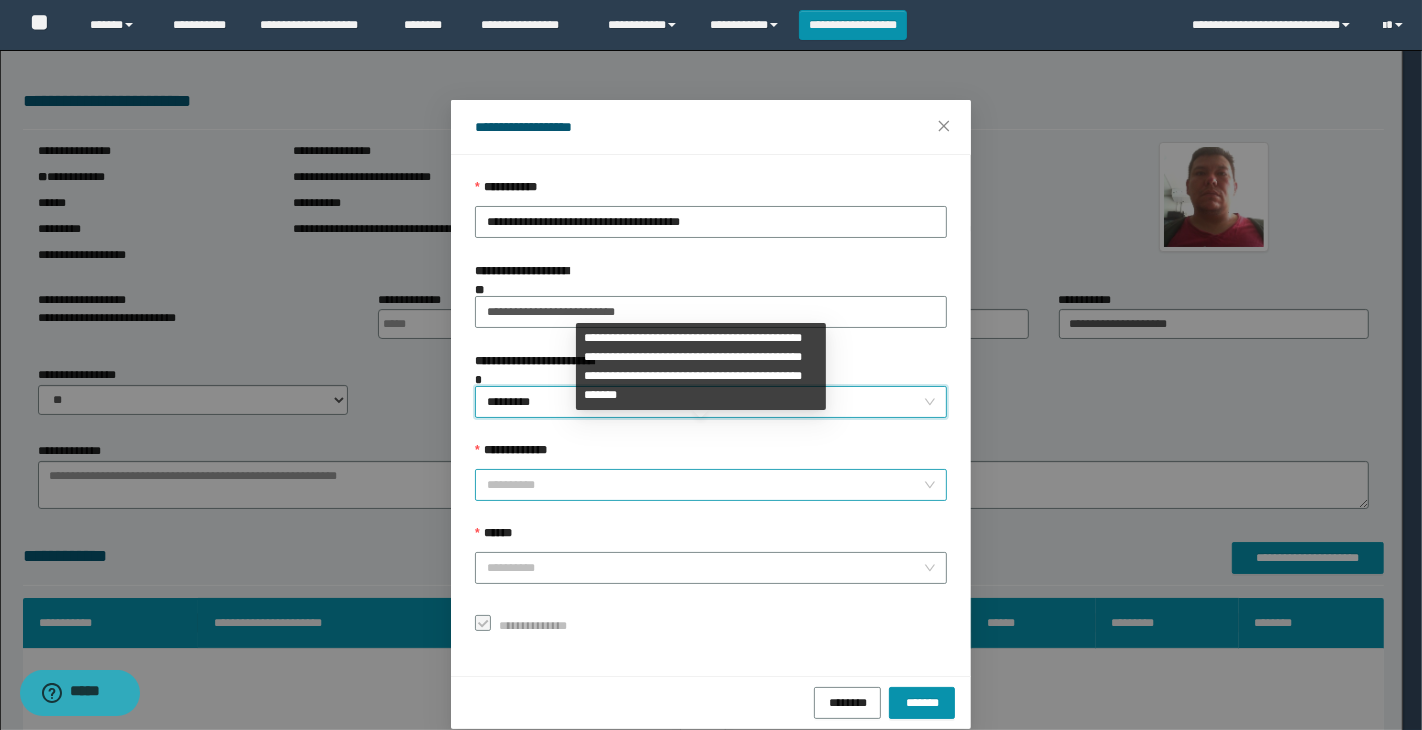 click on "**********" at bounding box center (705, 485) 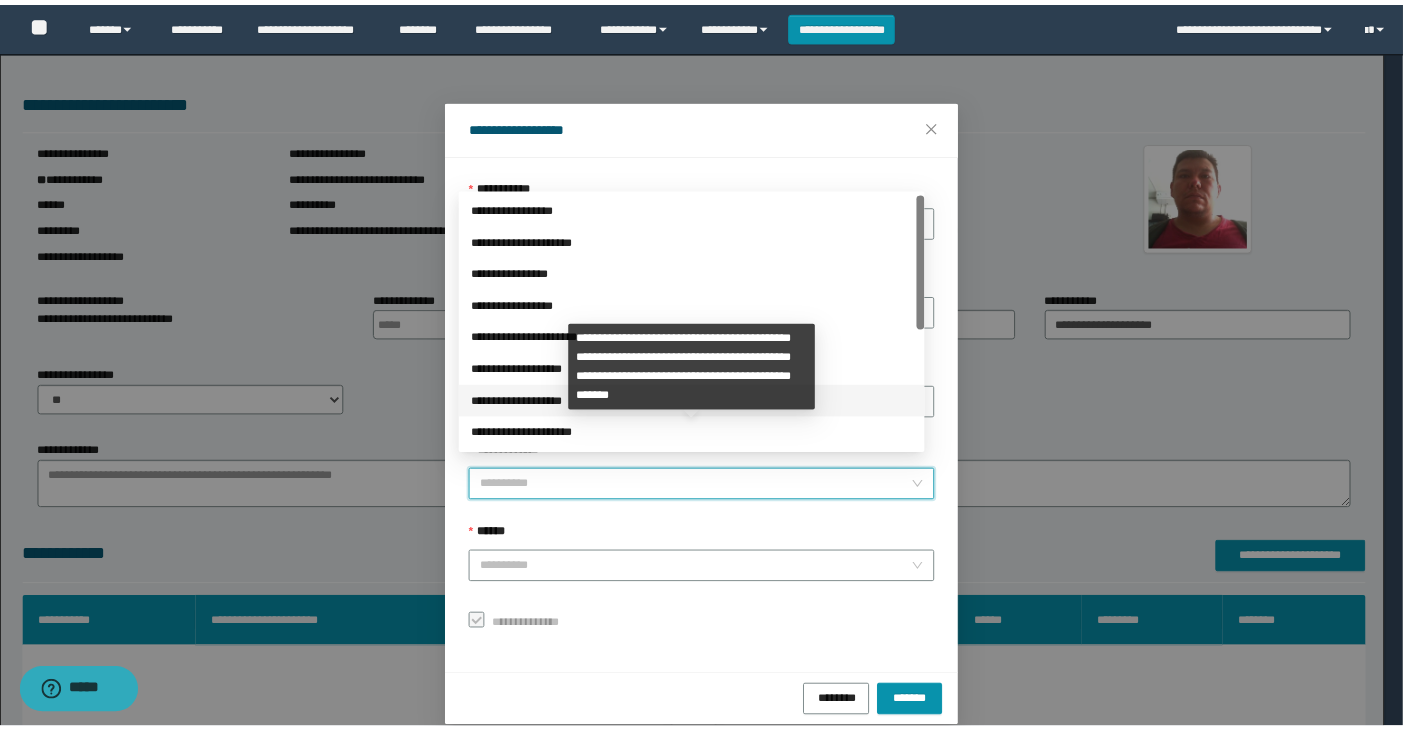 scroll, scrollTop: 223, scrollLeft: 0, axis: vertical 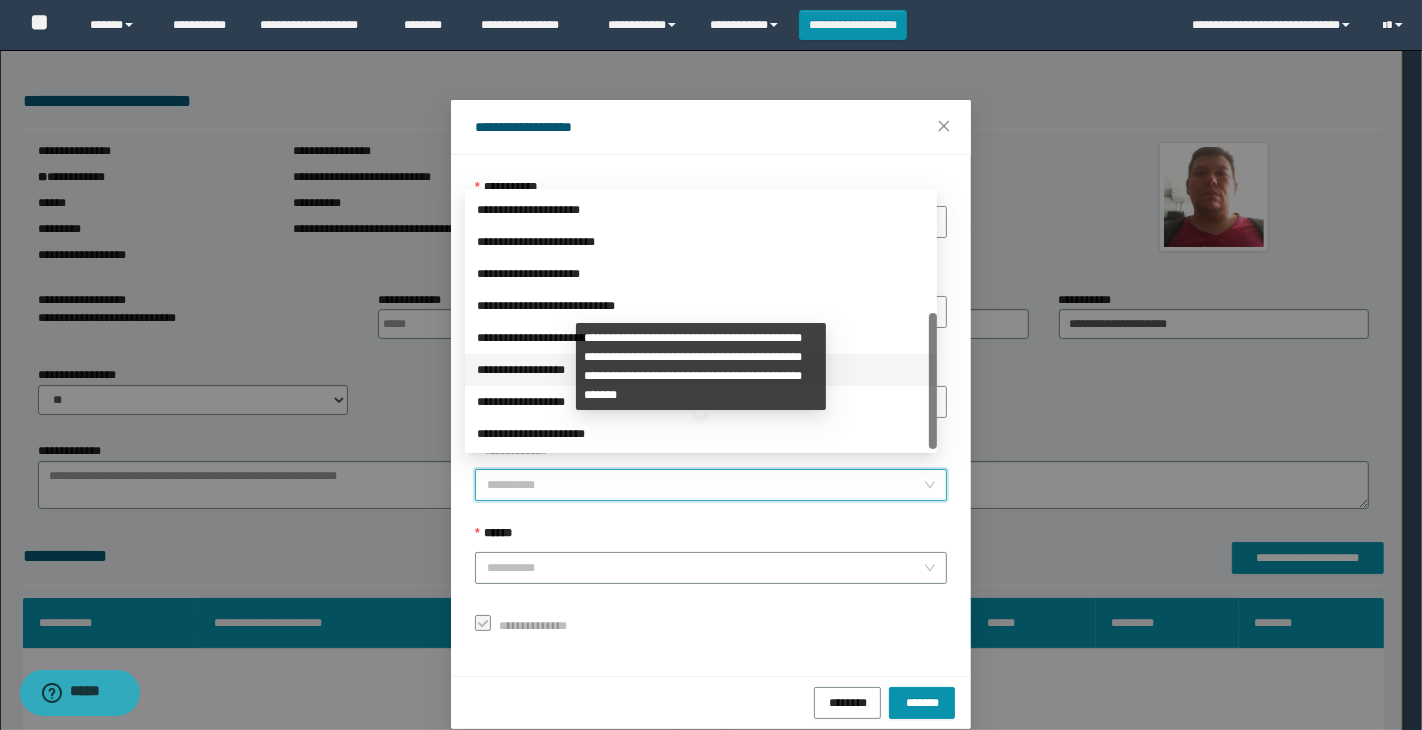 click on "**********" at bounding box center (701, 370) 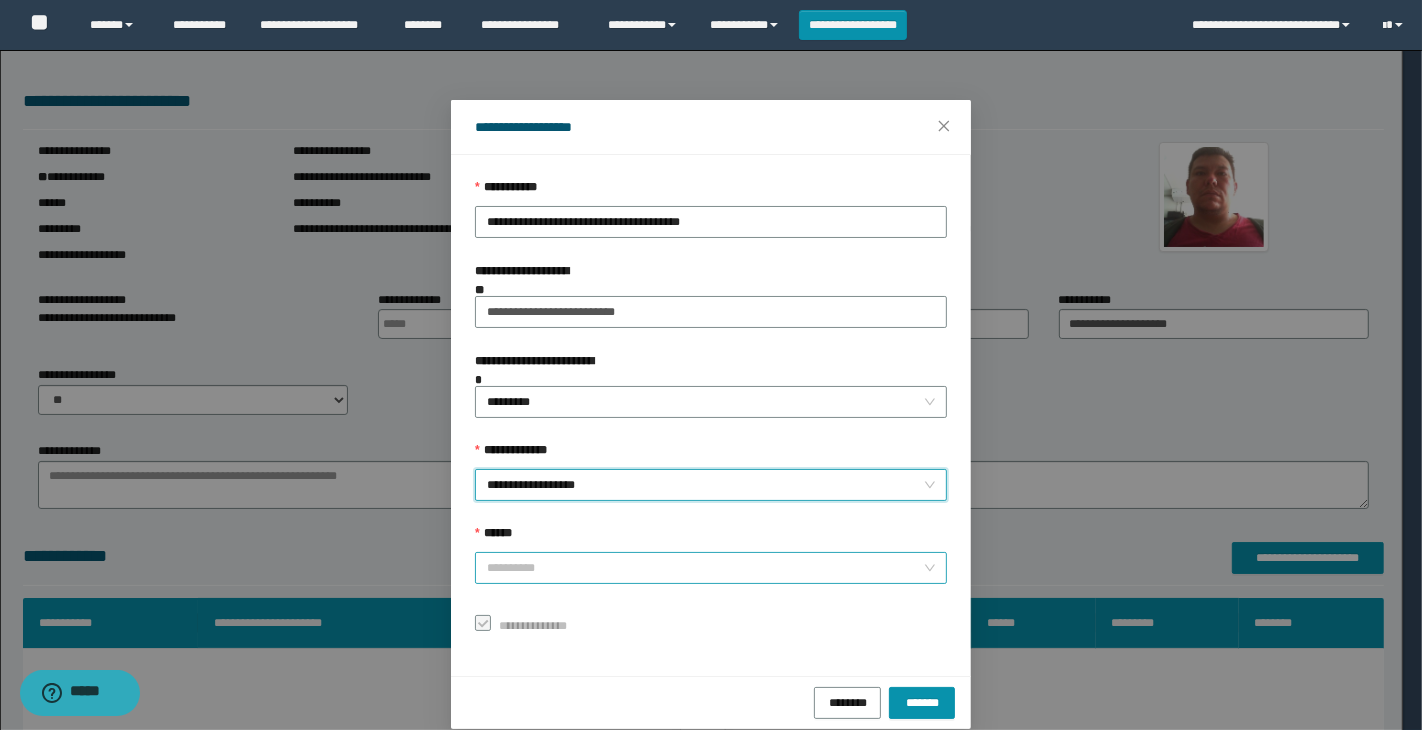 click on "******" at bounding box center [705, 568] 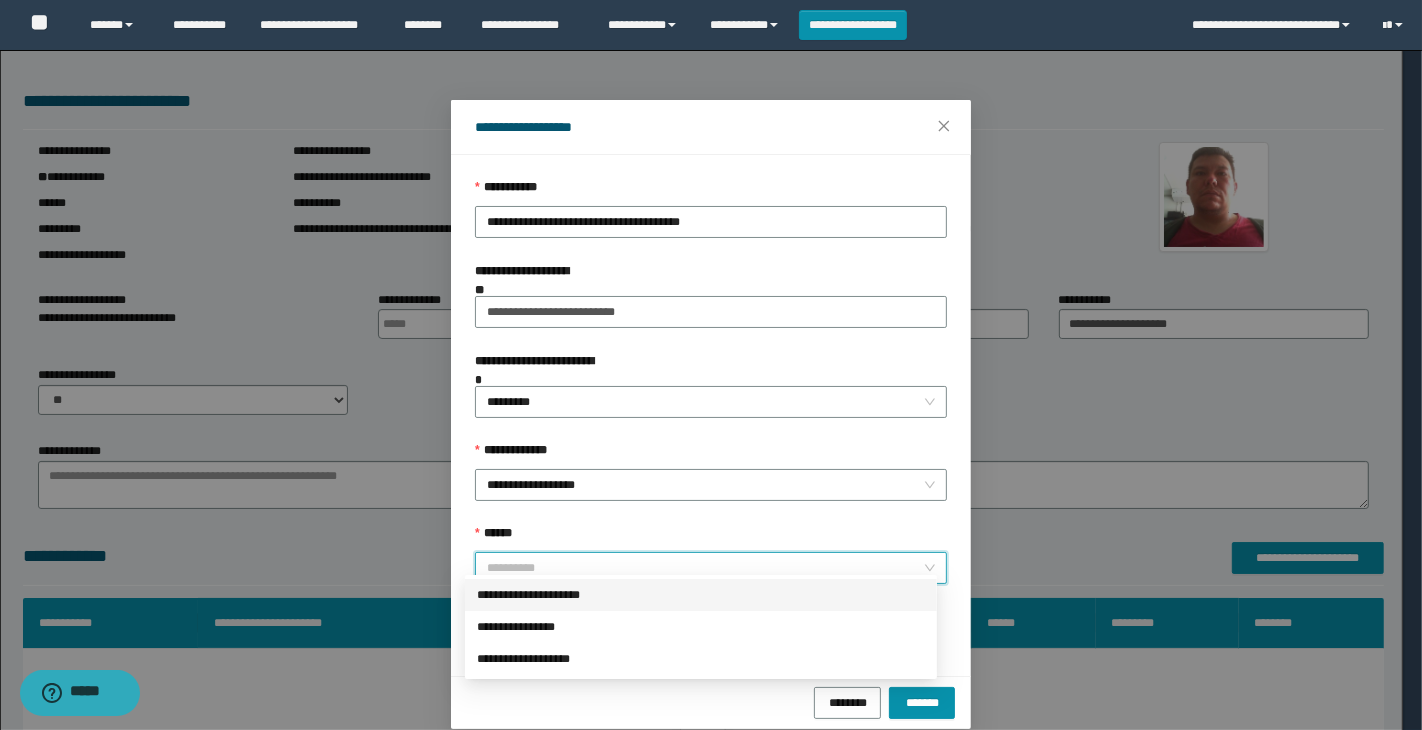 click on "**********" at bounding box center [701, 595] 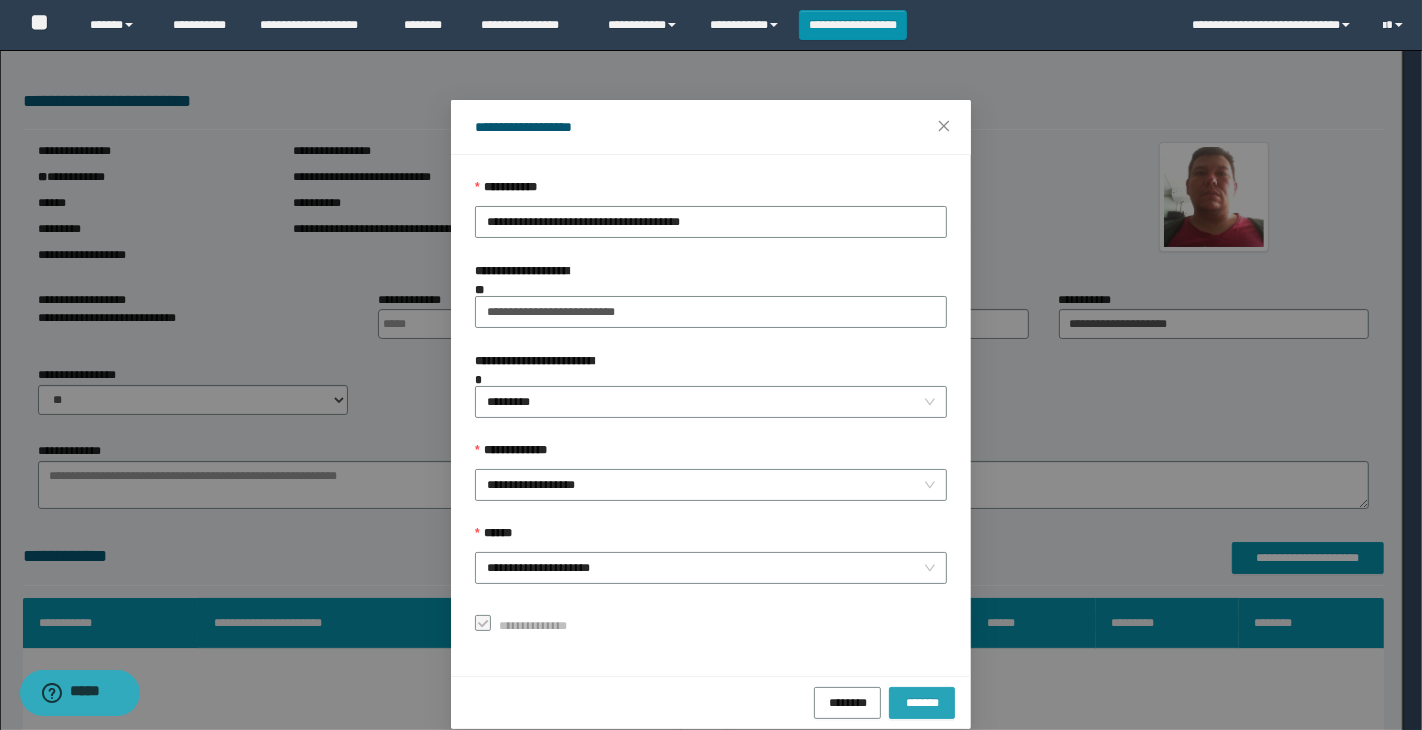click on "*******" at bounding box center [922, 701] 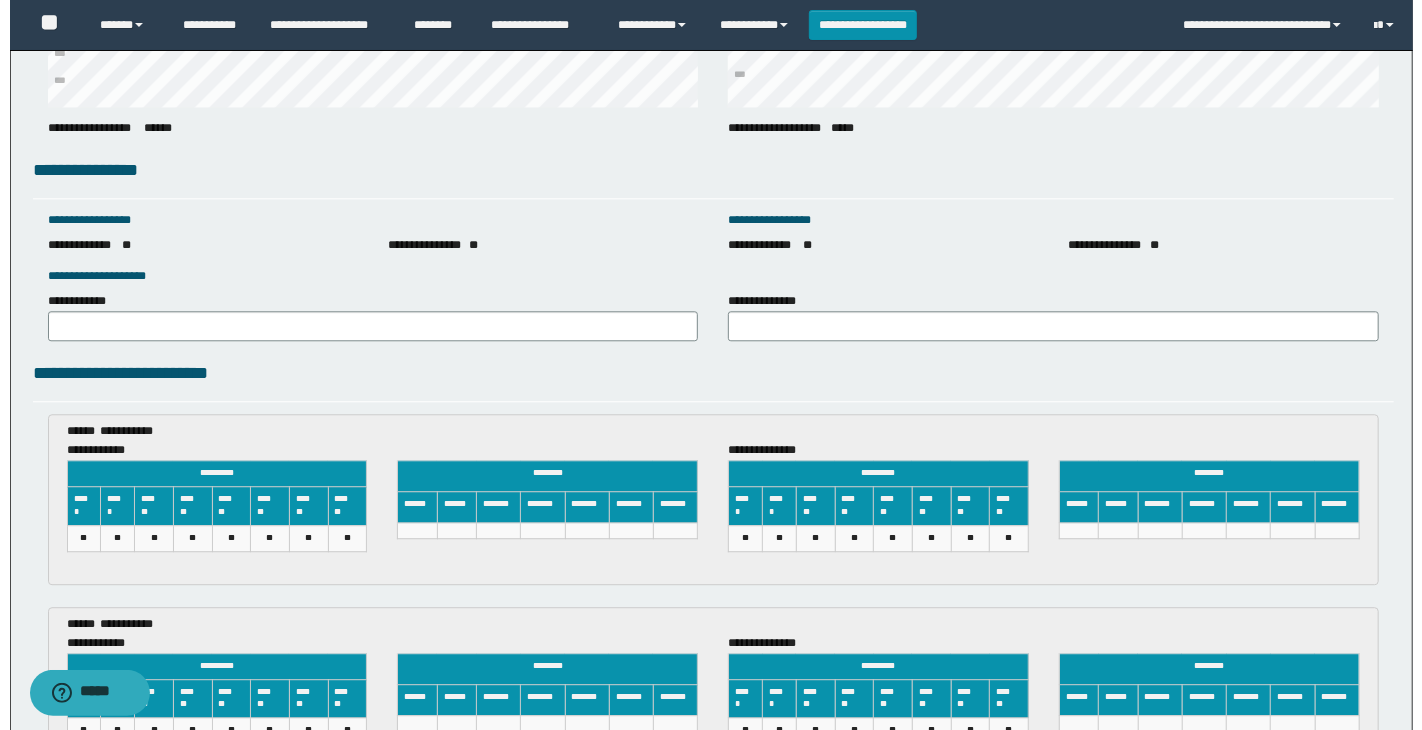 scroll, scrollTop: 3155, scrollLeft: 0, axis: vertical 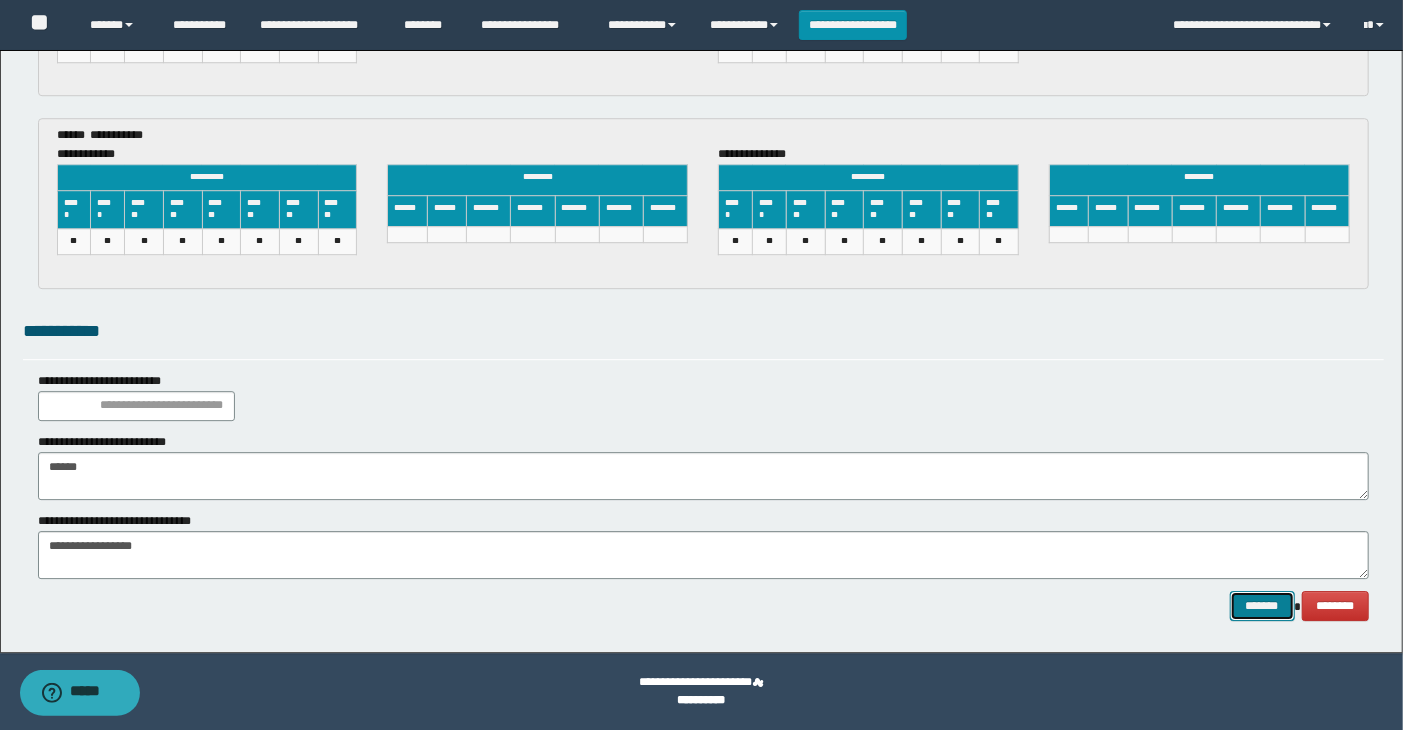click on "*******" at bounding box center (1262, 606) 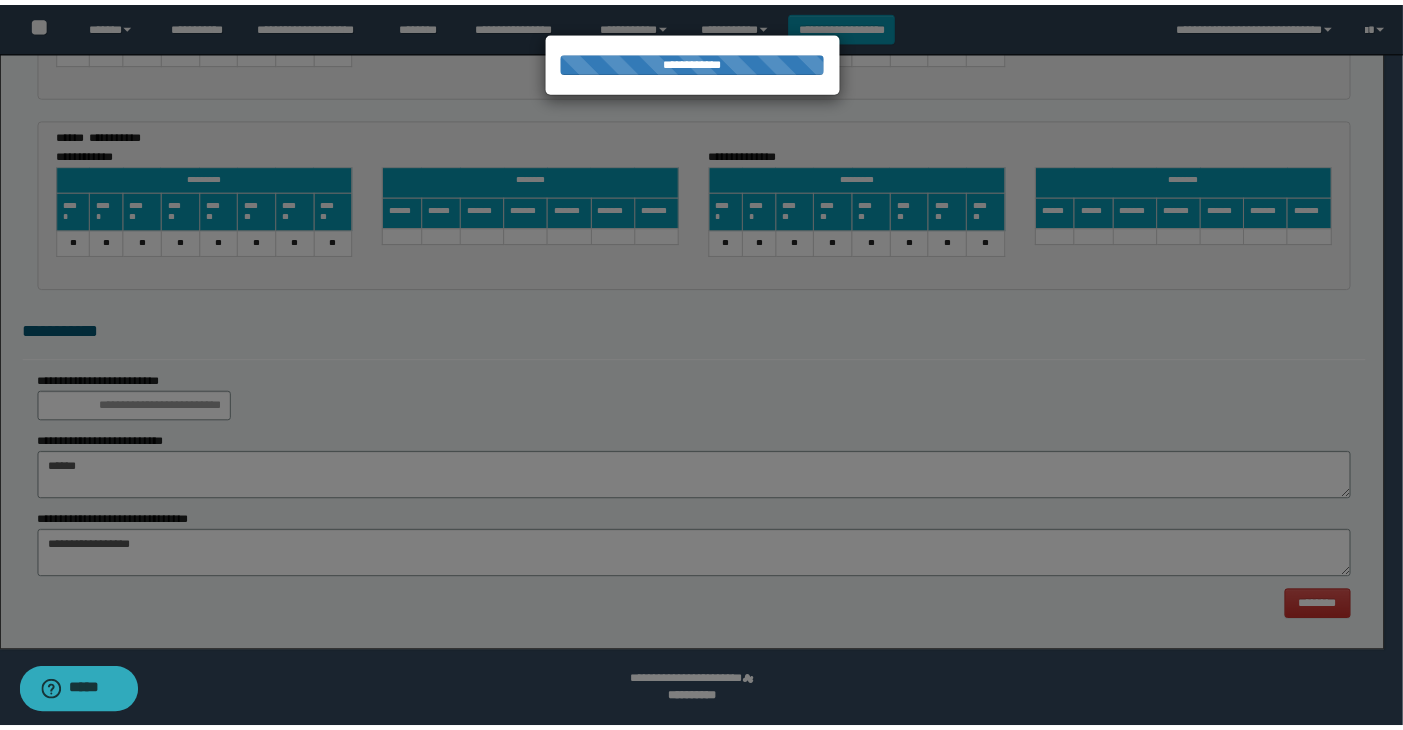 scroll, scrollTop: 0, scrollLeft: 0, axis: both 